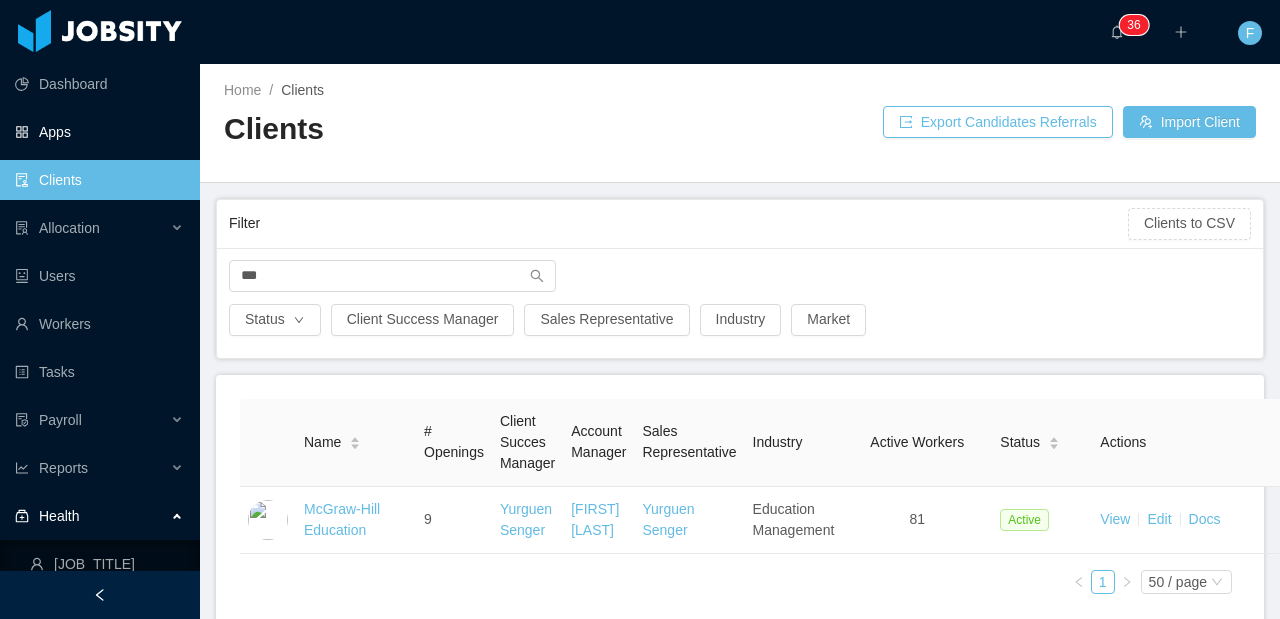 scroll, scrollTop: 0, scrollLeft: 0, axis: both 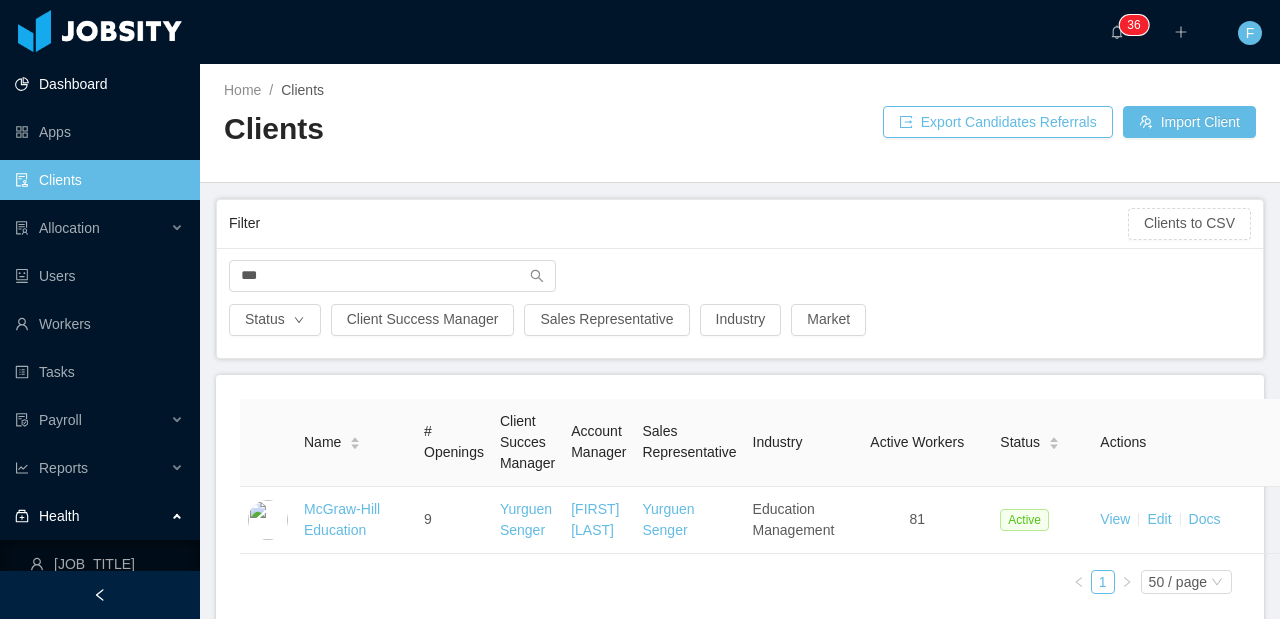 click on "Dashboard" at bounding box center [99, 84] 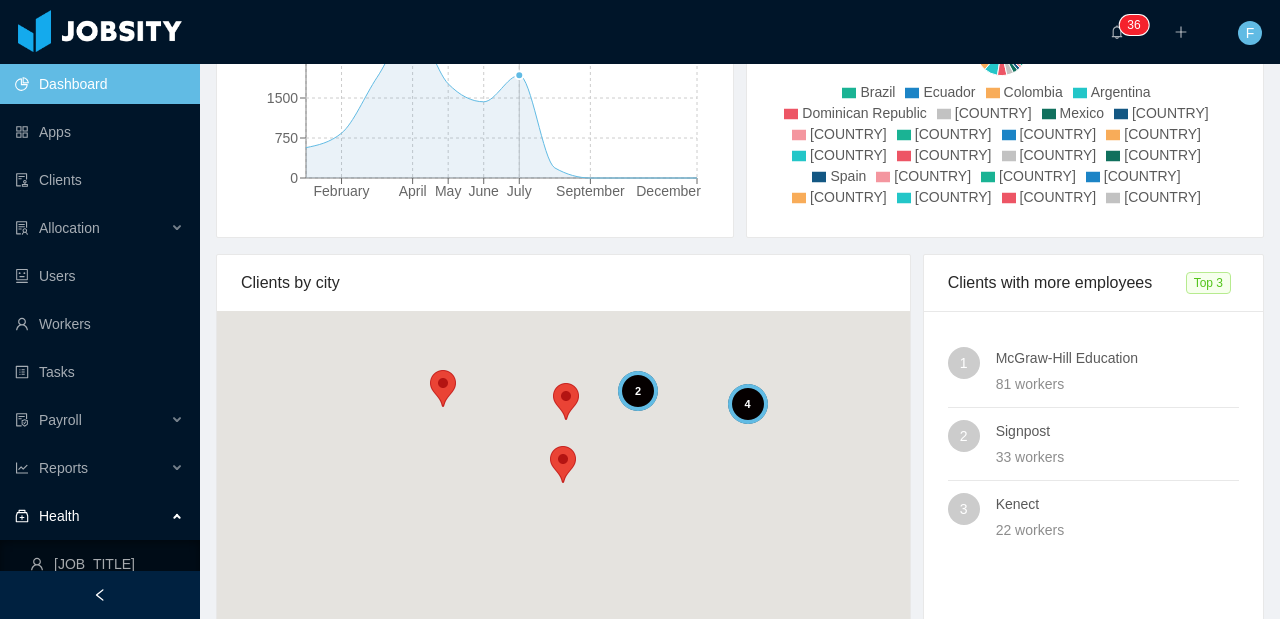 scroll, scrollTop: 0, scrollLeft: 0, axis: both 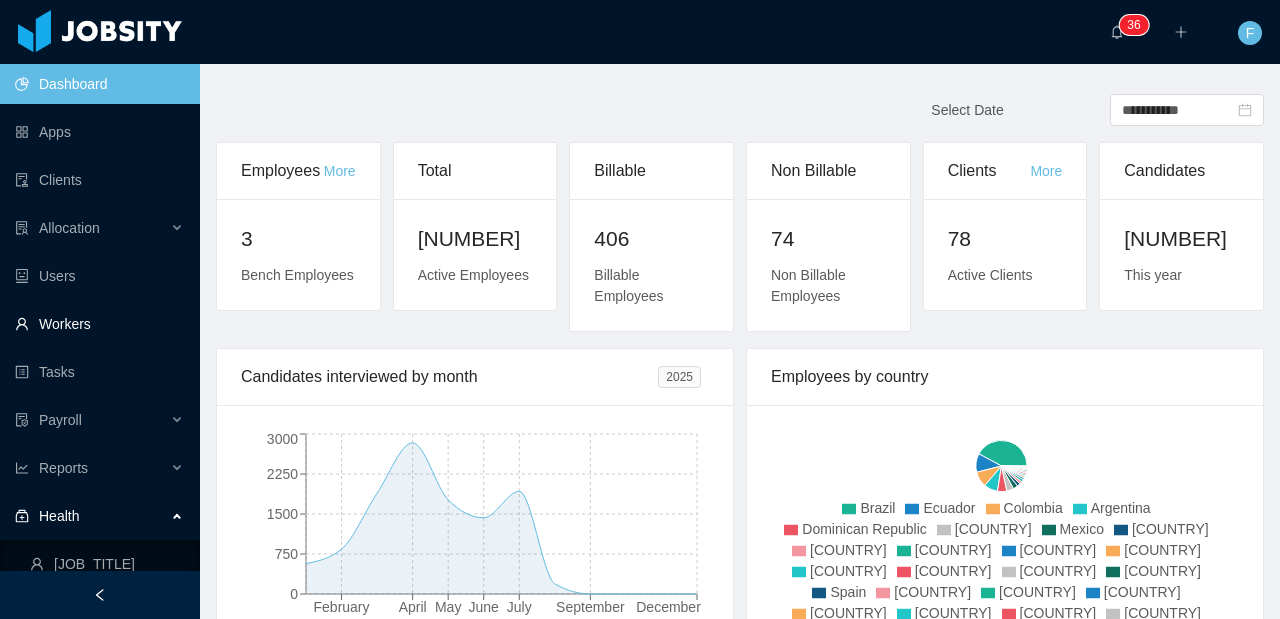 click on "Workers" at bounding box center [99, 324] 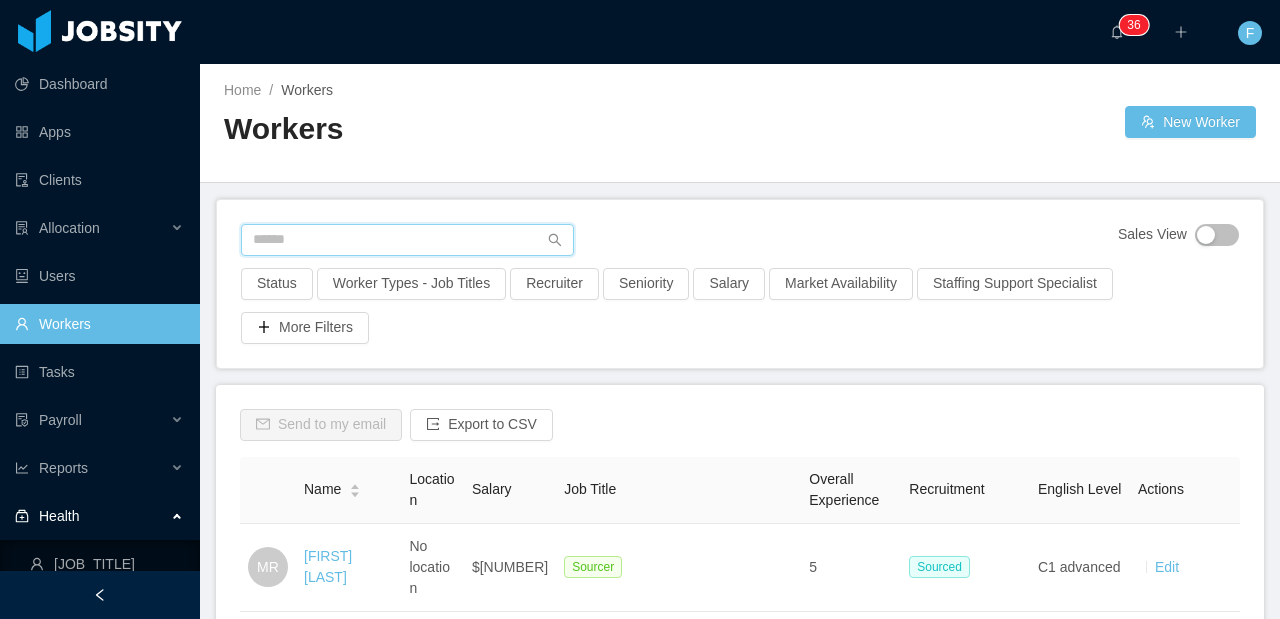 click at bounding box center [407, 240] 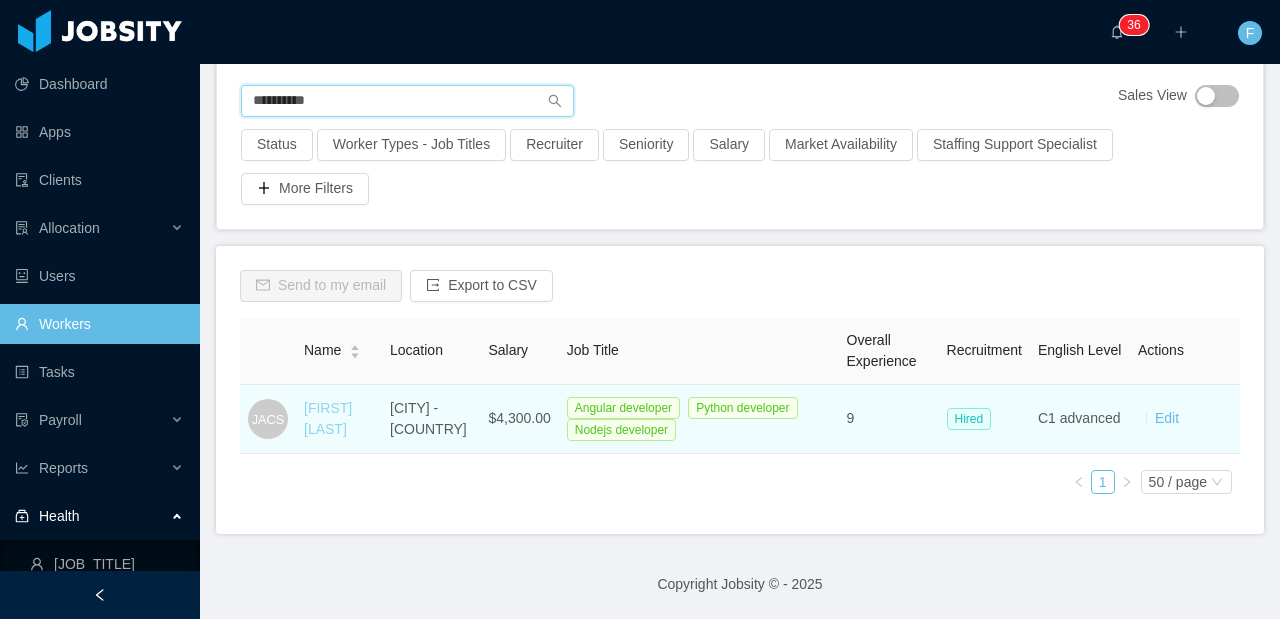 type on "**********" 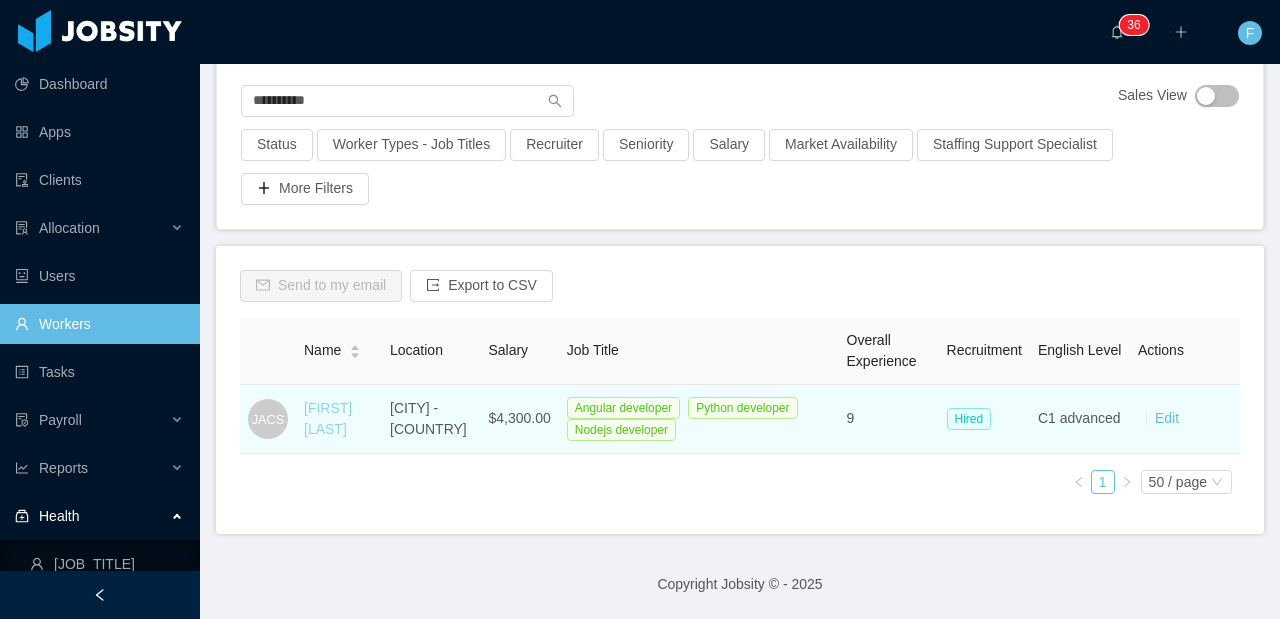click on "[FIRST] [LAST]" at bounding box center [328, 418] 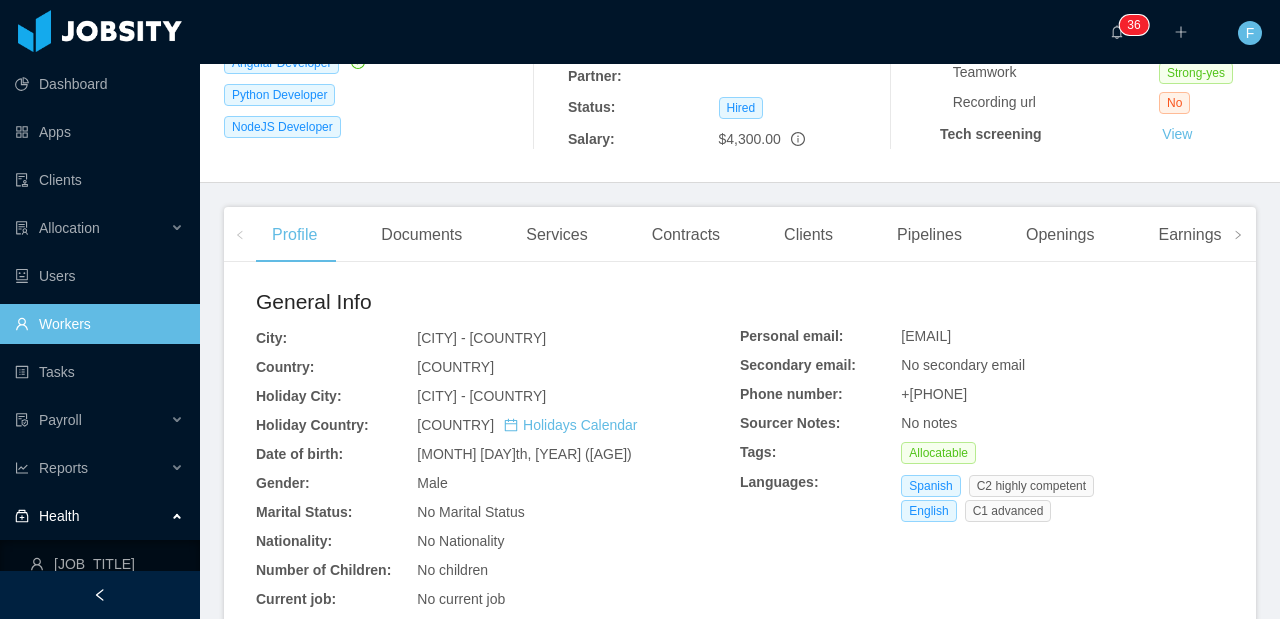 scroll, scrollTop: 368, scrollLeft: 0, axis: vertical 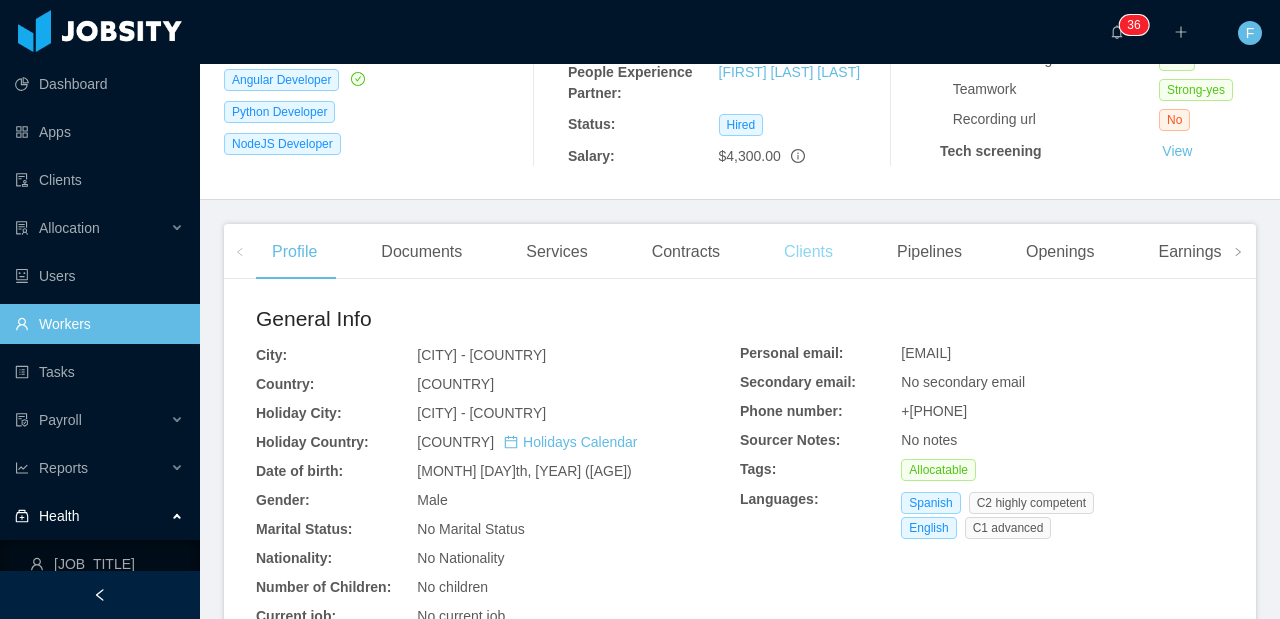 click on "Clients" at bounding box center (808, 252) 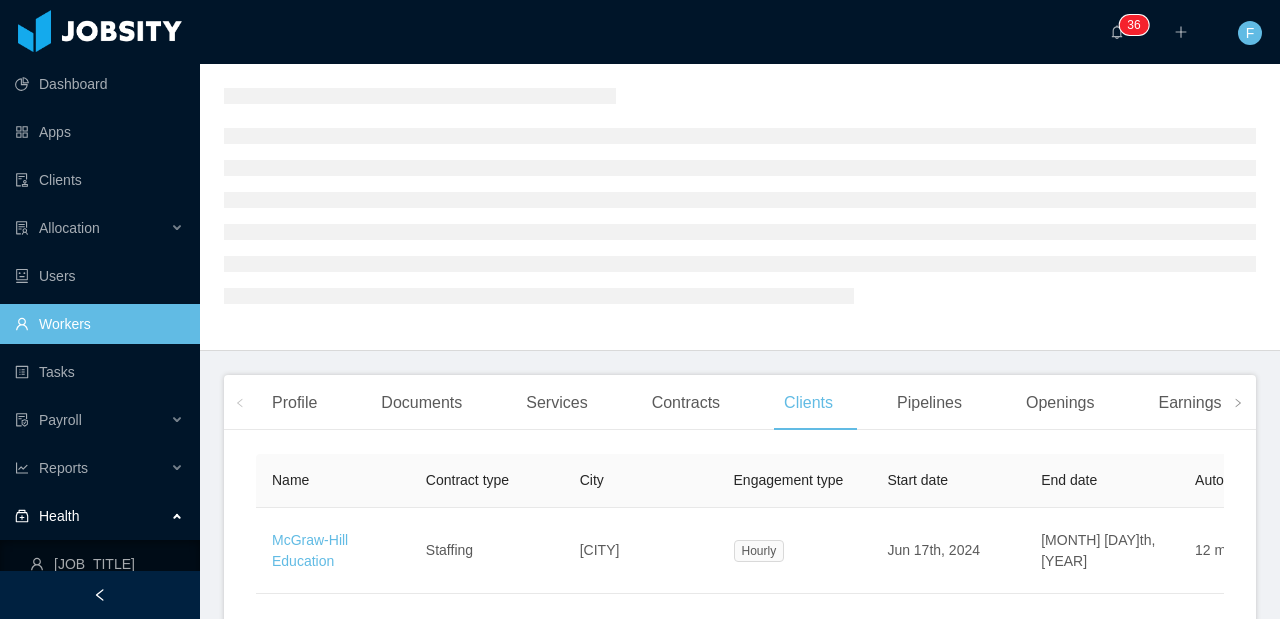 scroll, scrollTop: 0, scrollLeft: 0, axis: both 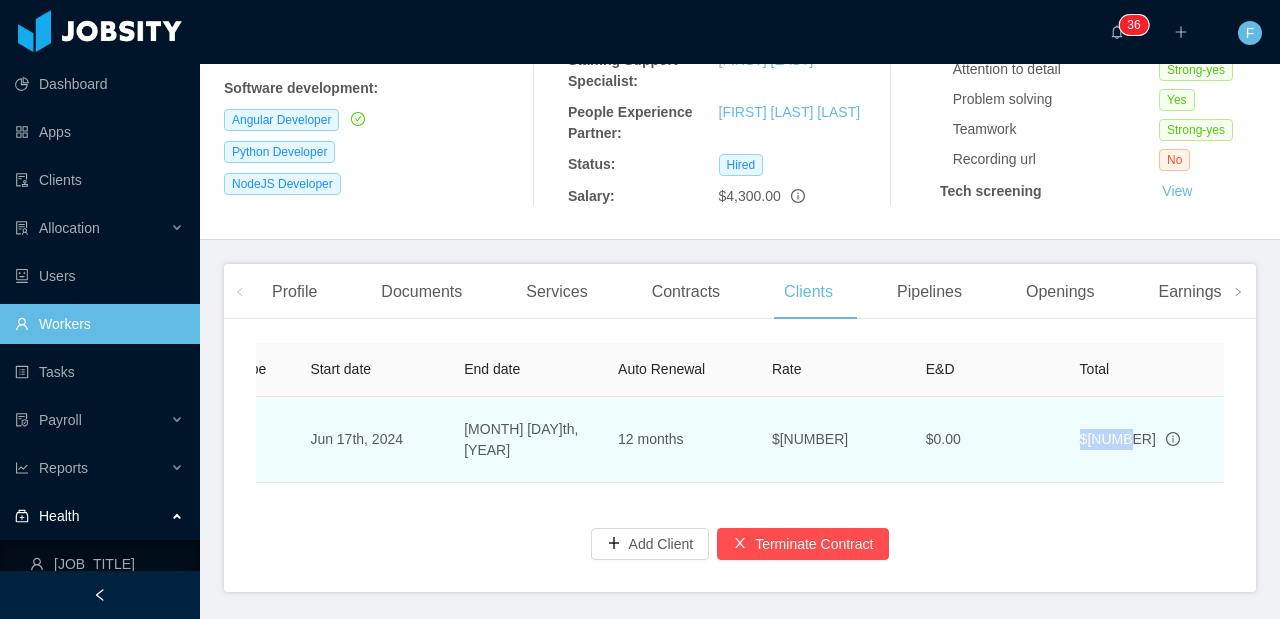 drag, startPoint x: 1114, startPoint y: 449, endPoint x: 1068, endPoint y: 452, distance: 46.09772 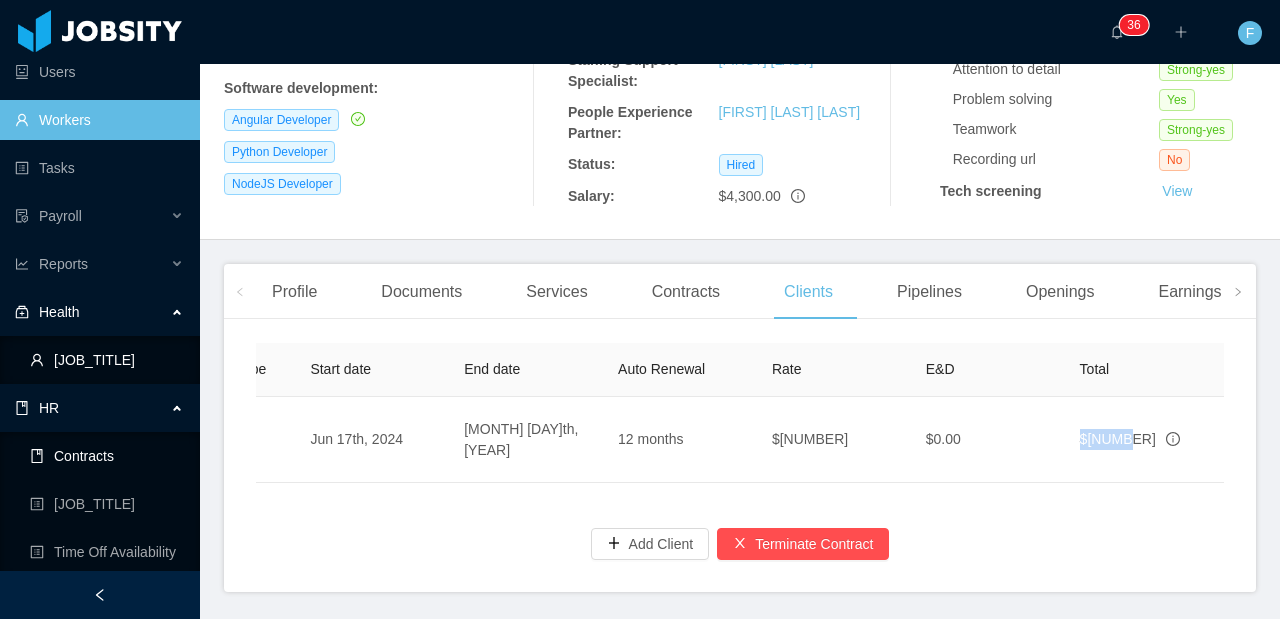 scroll, scrollTop: 257, scrollLeft: 0, axis: vertical 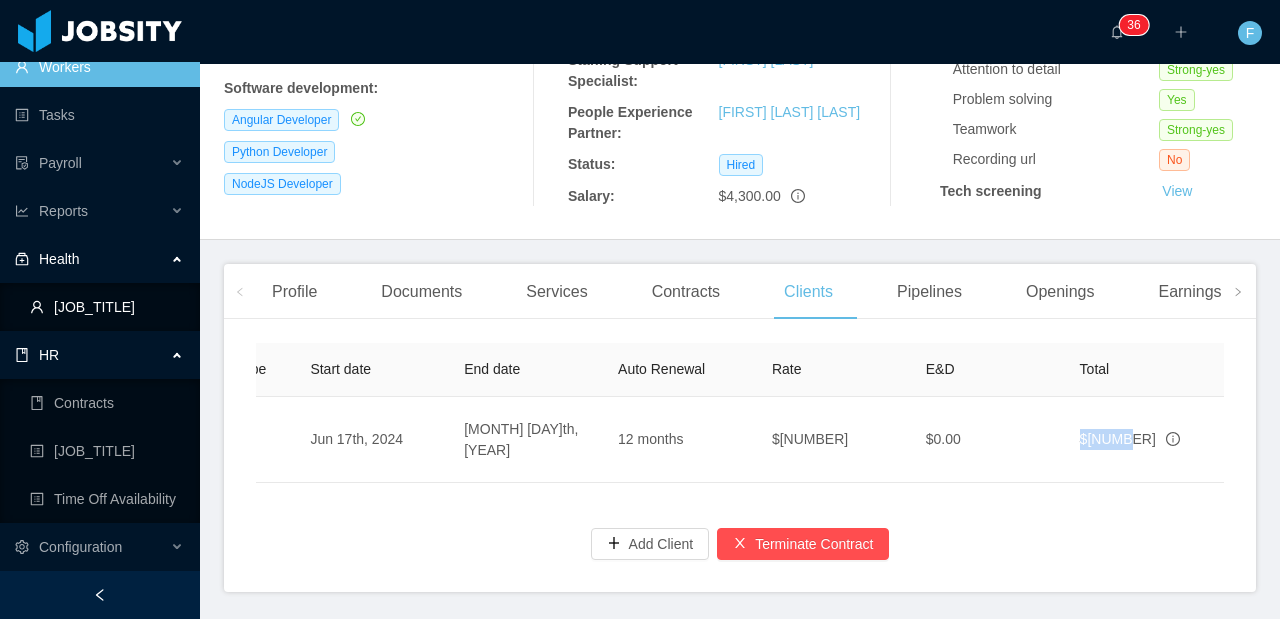 click on "[JOB_TITLE]" at bounding box center [107, 307] 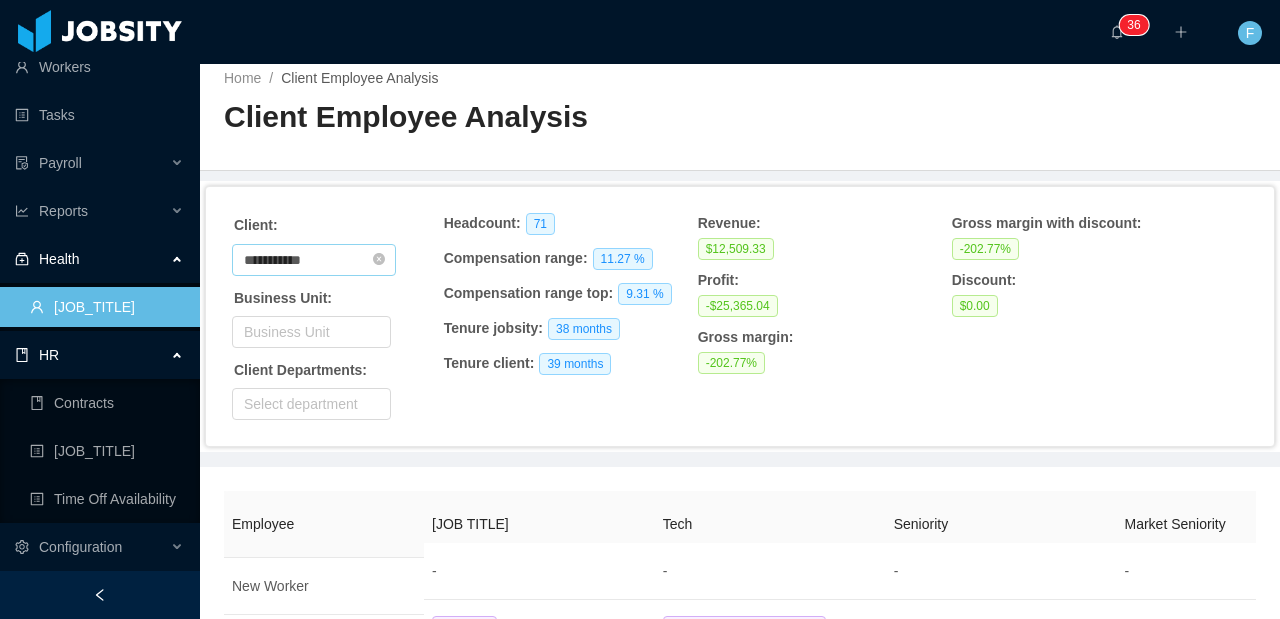 scroll, scrollTop: 0, scrollLeft: 0, axis: both 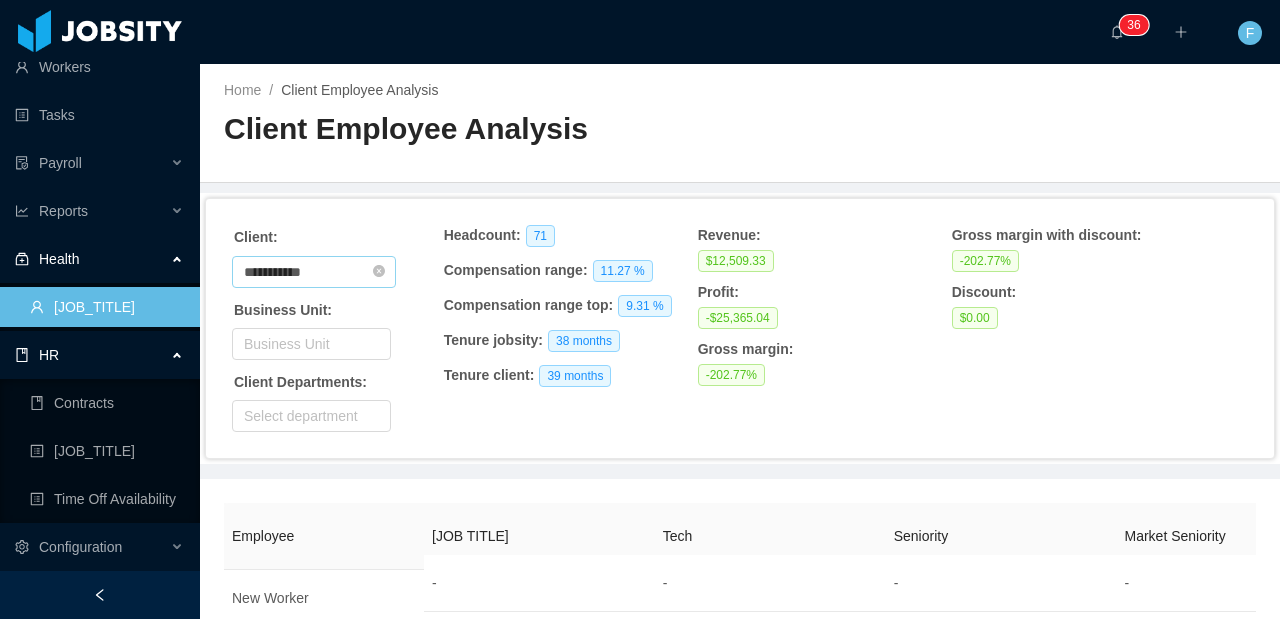 click on "**********" at bounding box center [314, 272] 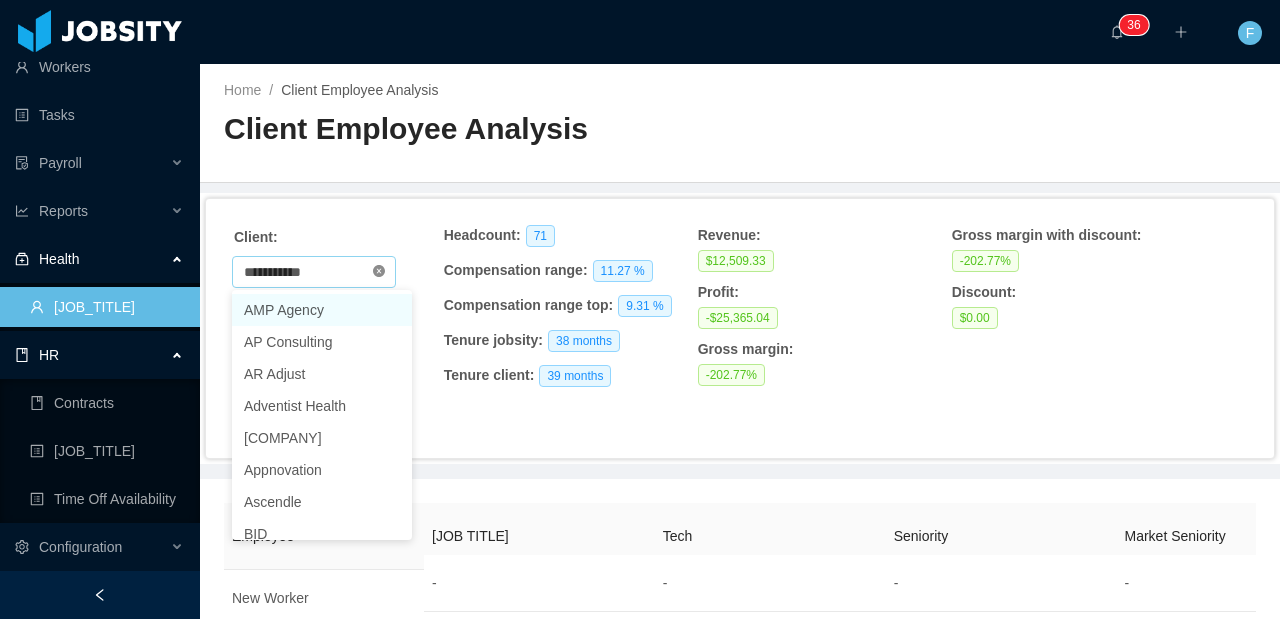 click 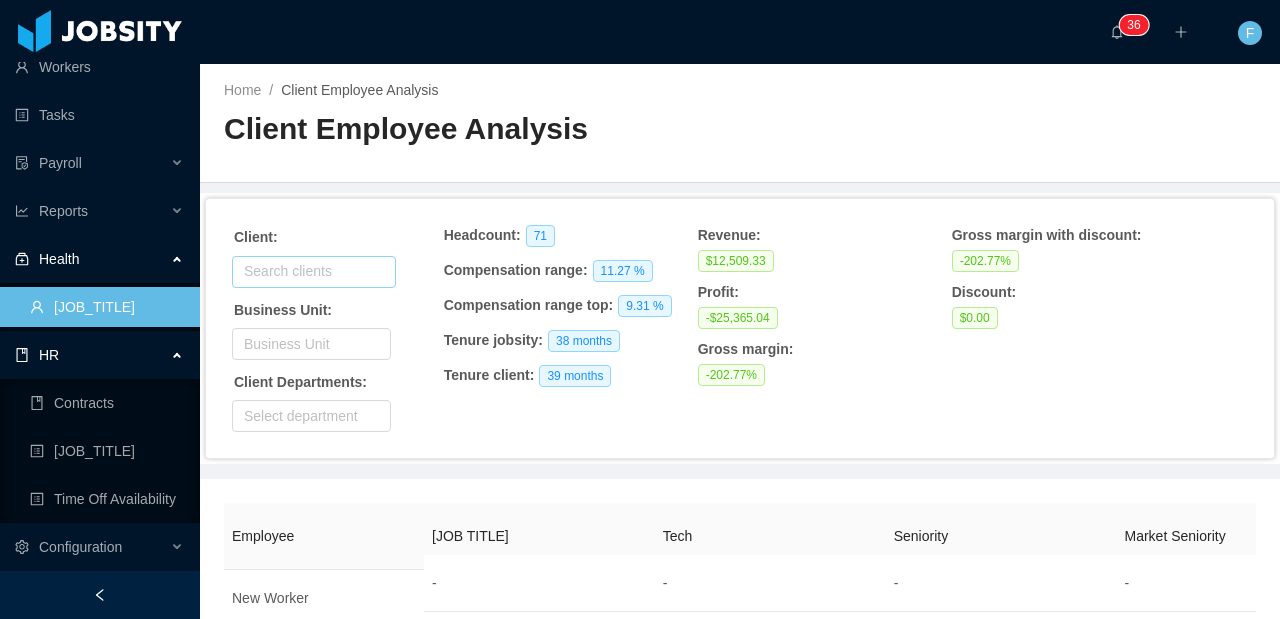 click at bounding box center (314, 272) 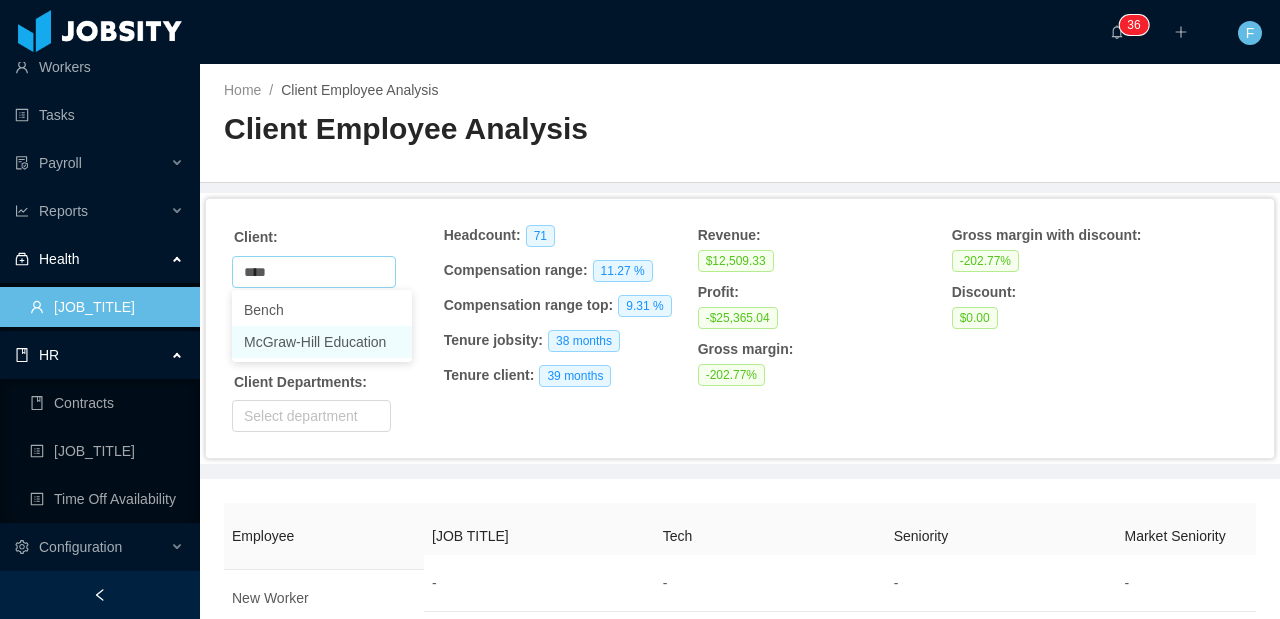 click on "McGraw-Hill Education" at bounding box center [322, 342] 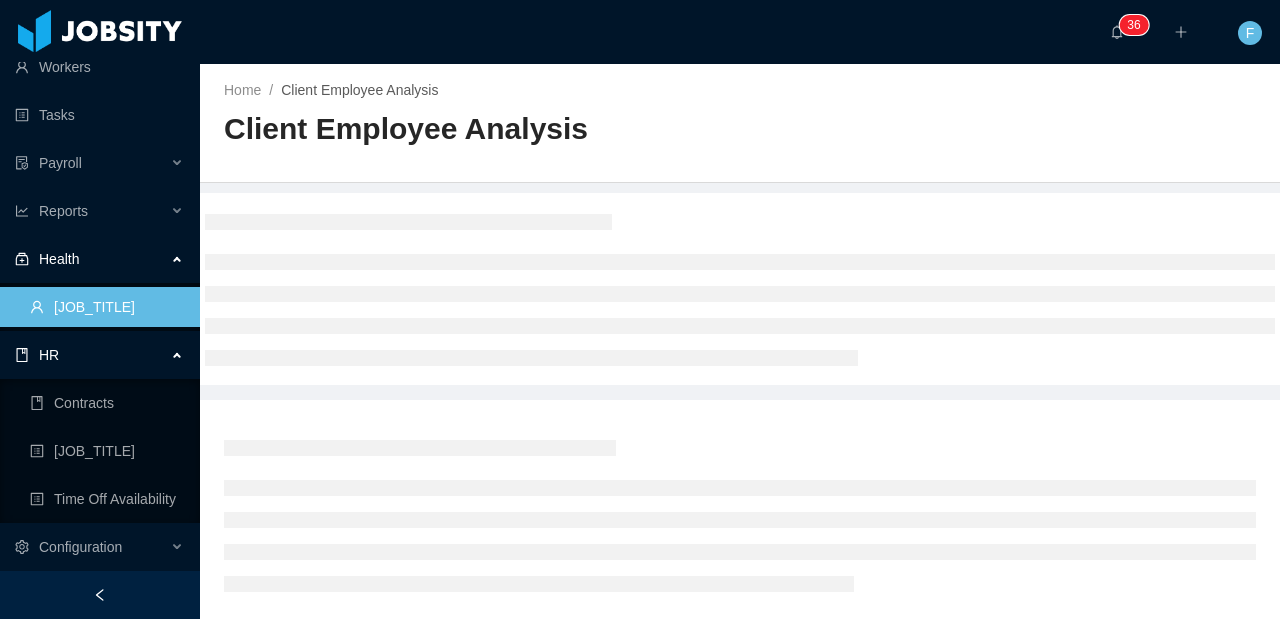 click at bounding box center [408, 222] 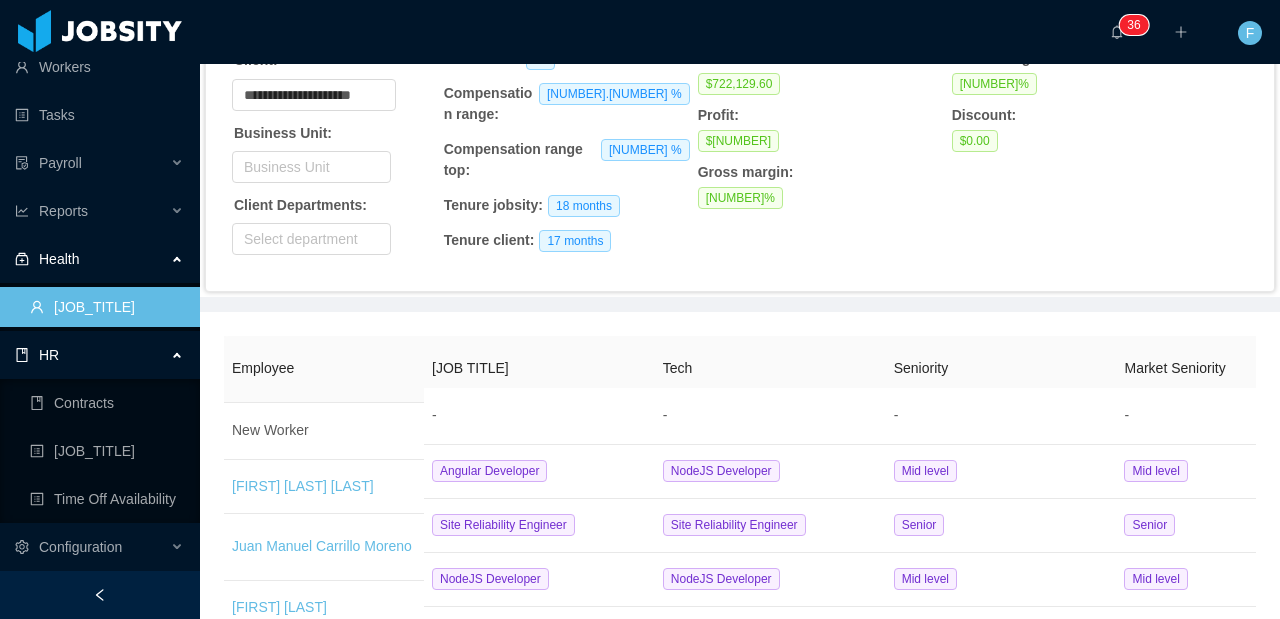 scroll, scrollTop: 292, scrollLeft: 0, axis: vertical 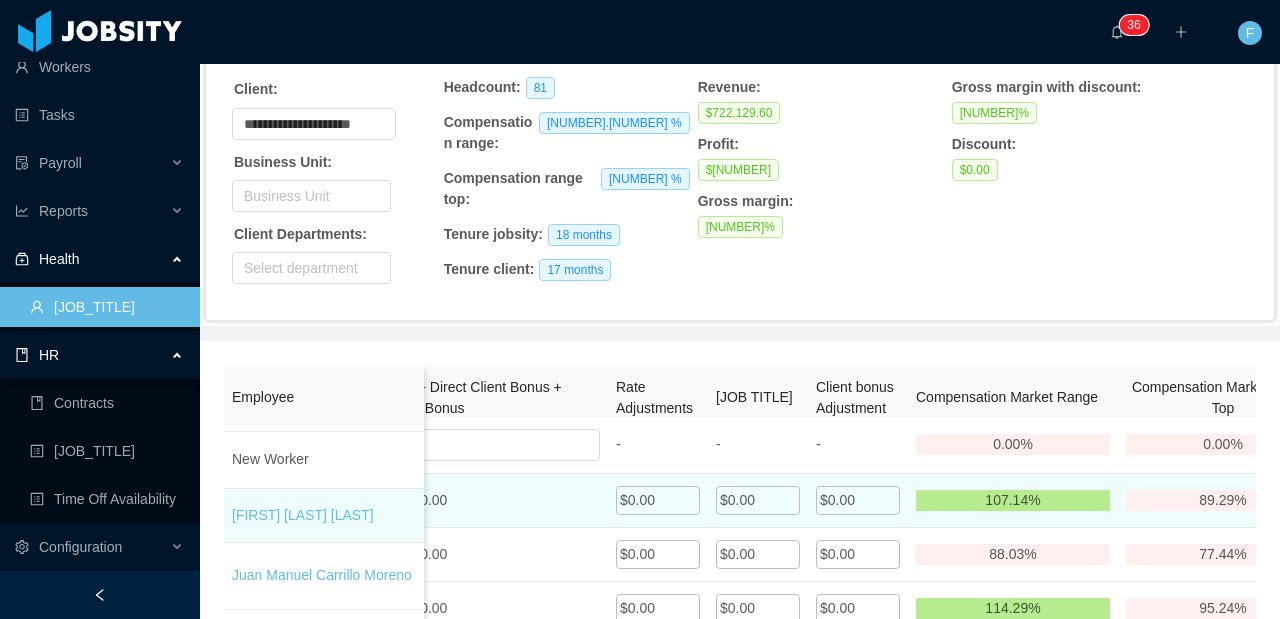 click on "$0.00" at bounding box center [837, 500] 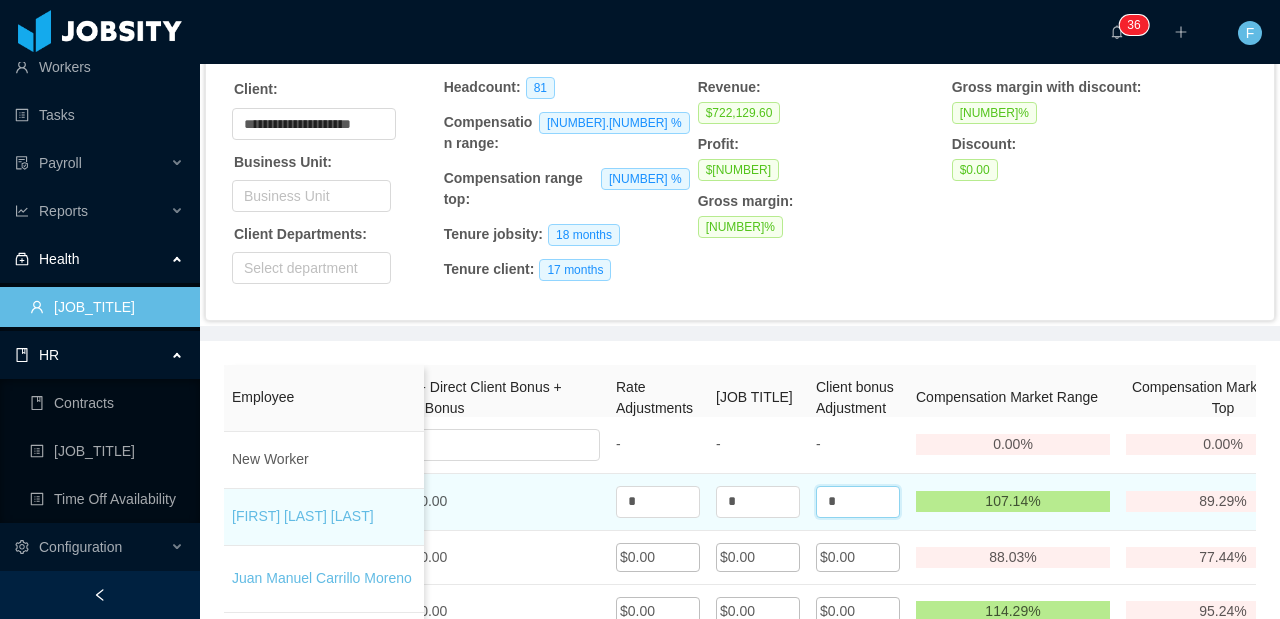 drag, startPoint x: 843, startPoint y: 505, endPoint x: 806, endPoint y: 505, distance: 37 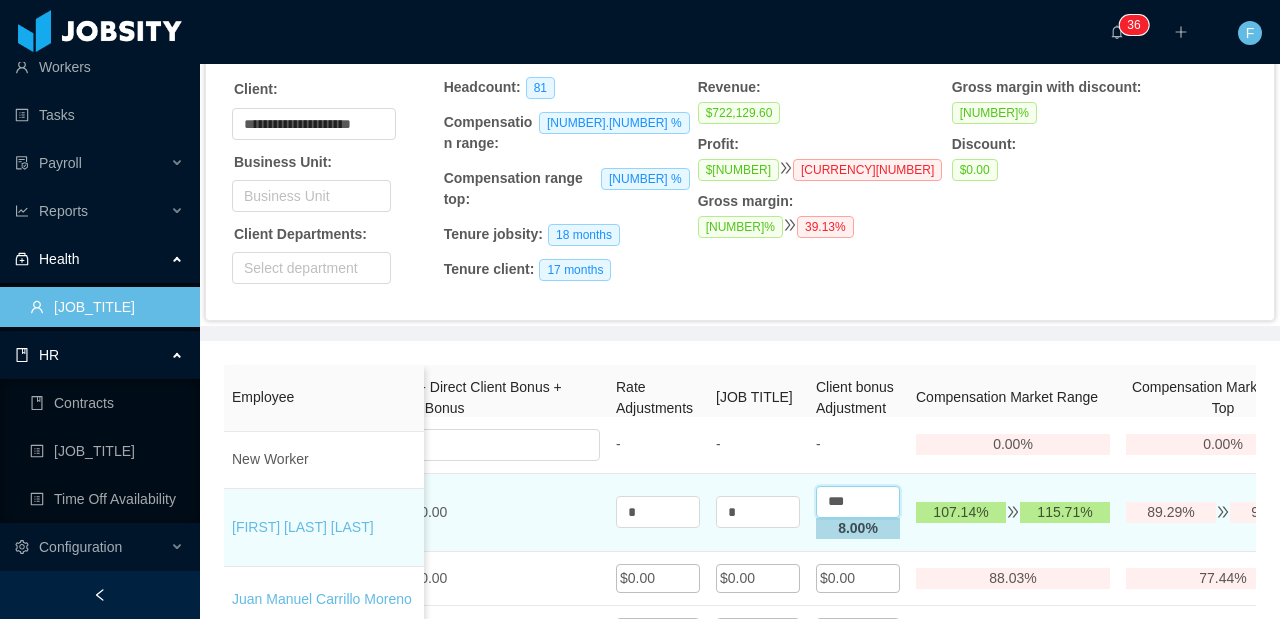 drag, startPoint x: 864, startPoint y: 504, endPoint x: 818, endPoint y: 509, distance: 46.270943 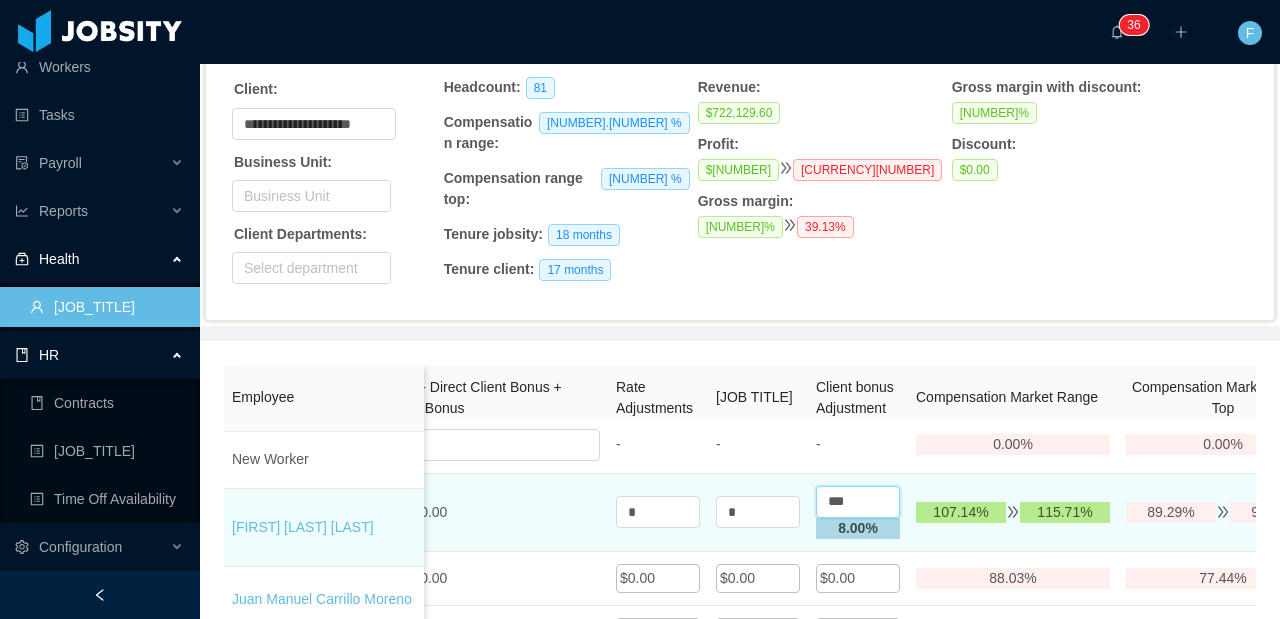 type on "*" 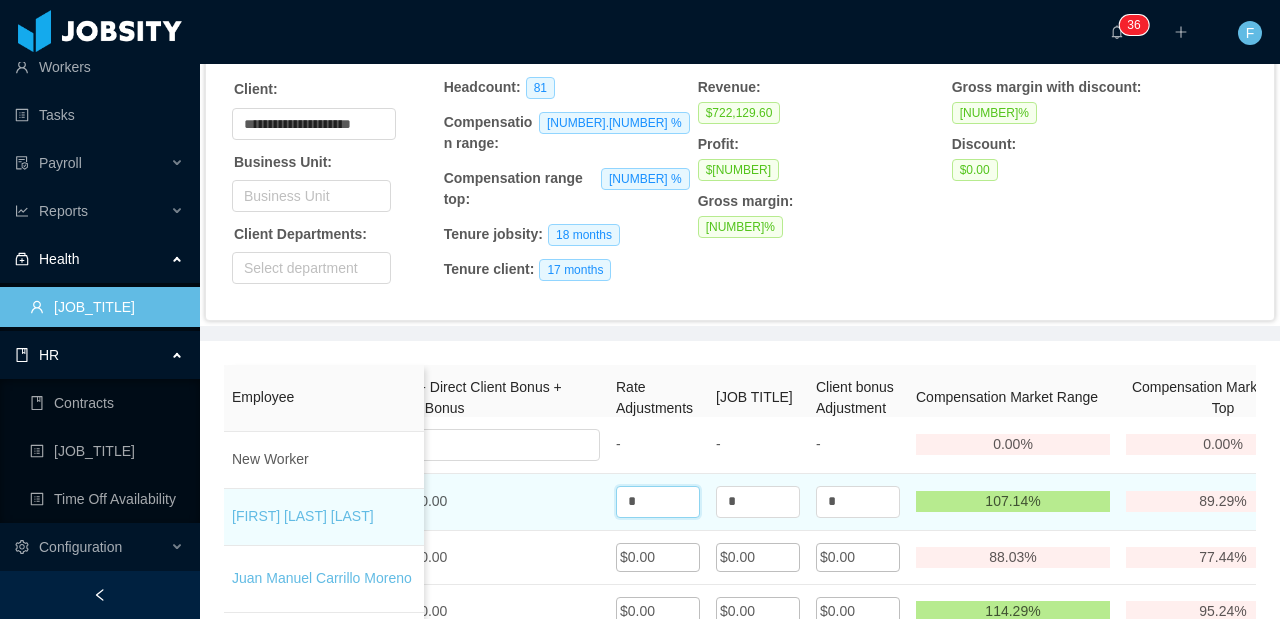 drag, startPoint x: 628, startPoint y: 518, endPoint x: 603, endPoint y: 504, distance: 28.653097 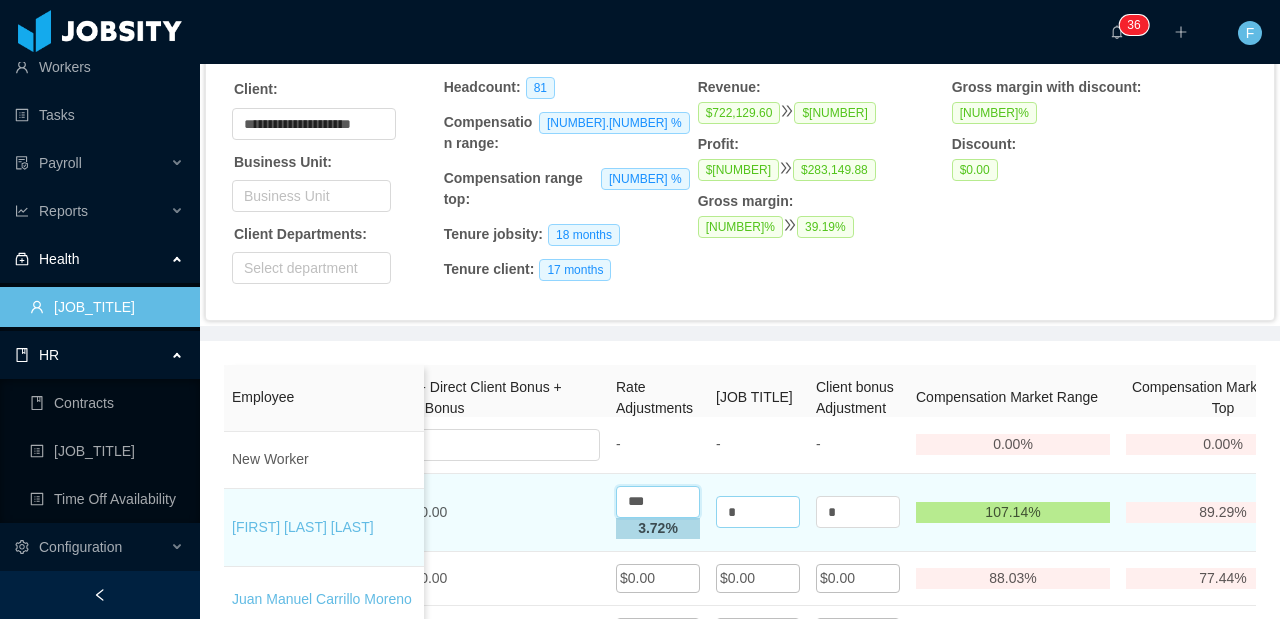 type on "***" 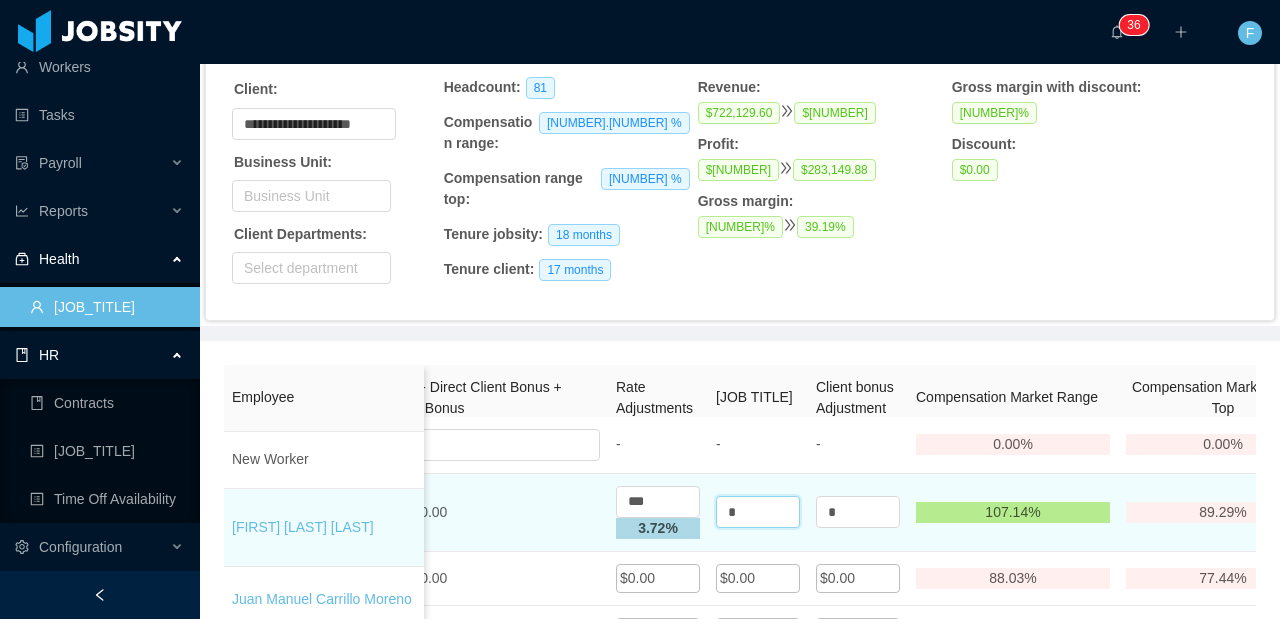 click on "*" at bounding box center (758, 512) 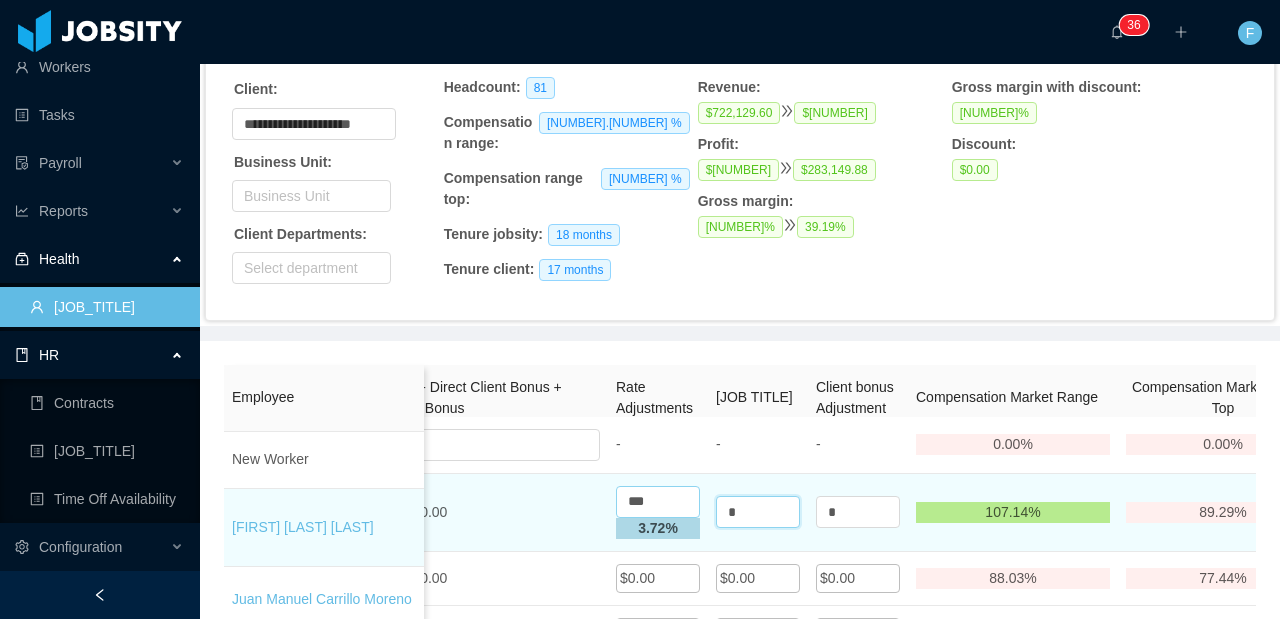 drag, startPoint x: 756, startPoint y: 516, endPoint x: 674, endPoint y: 519, distance: 82.05486 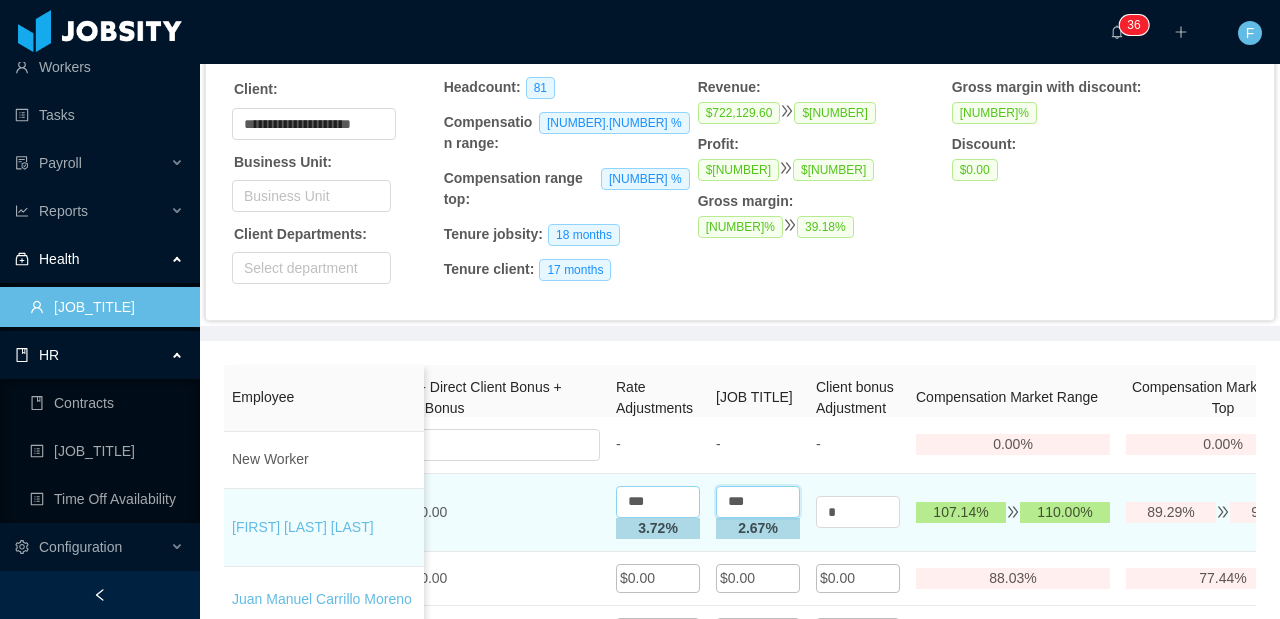 type on "***" 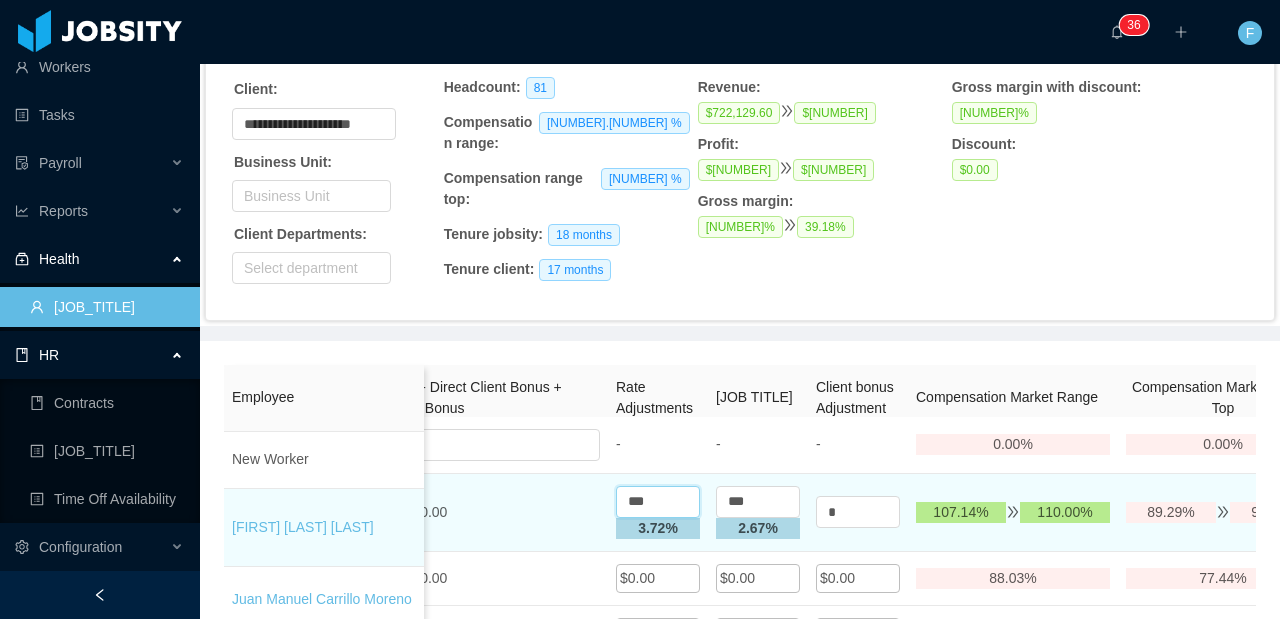 drag, startPoint x: 677, startPoint y: 506, endPoint x: 622, endPoint y: 512, distance: 55.326305 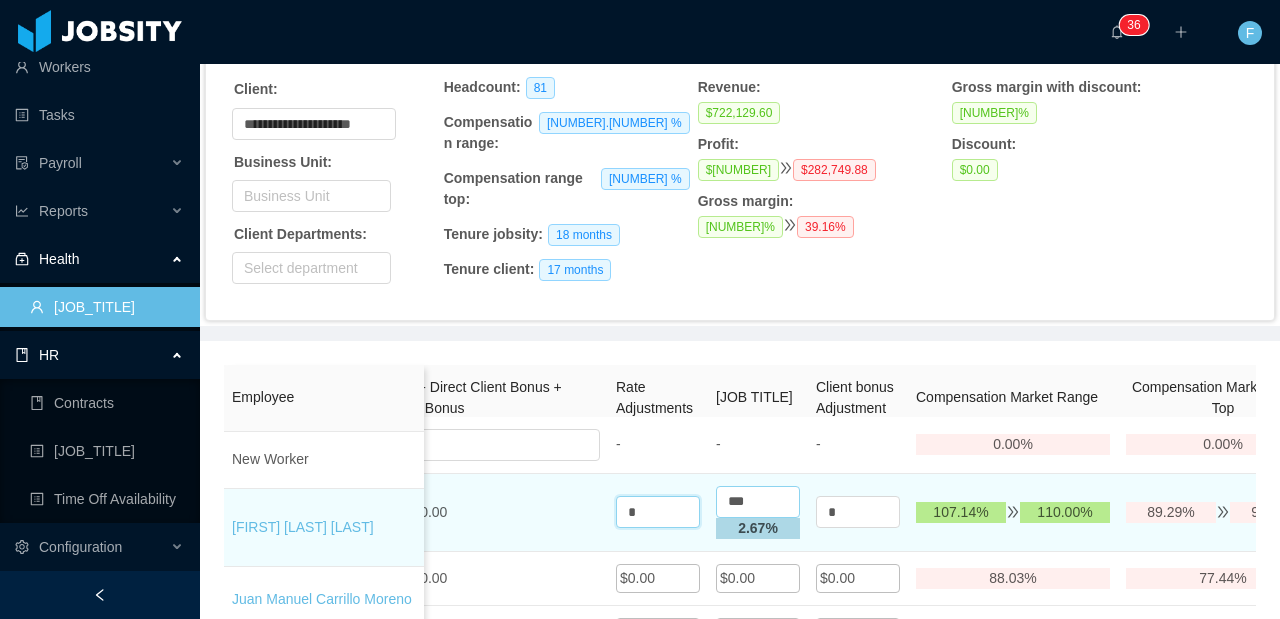 type on "*" 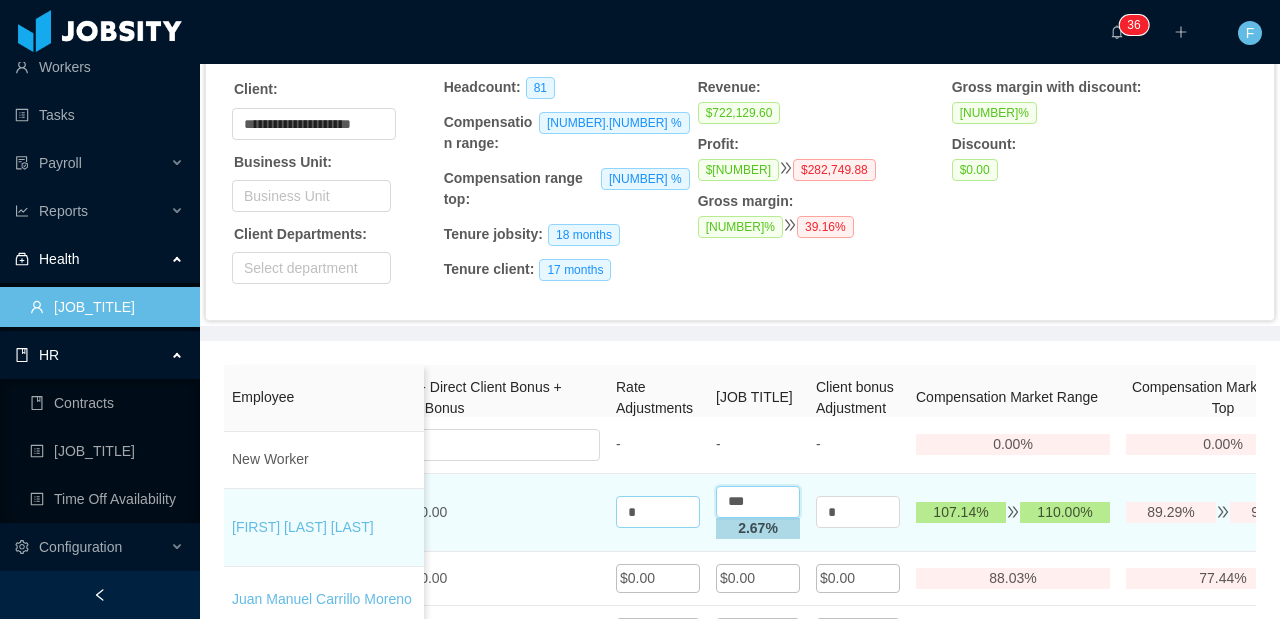 drag, startPoint x: 761, startPoint y: 501, endPoint x: 671, endPoint y: 505, distance: 90.088844 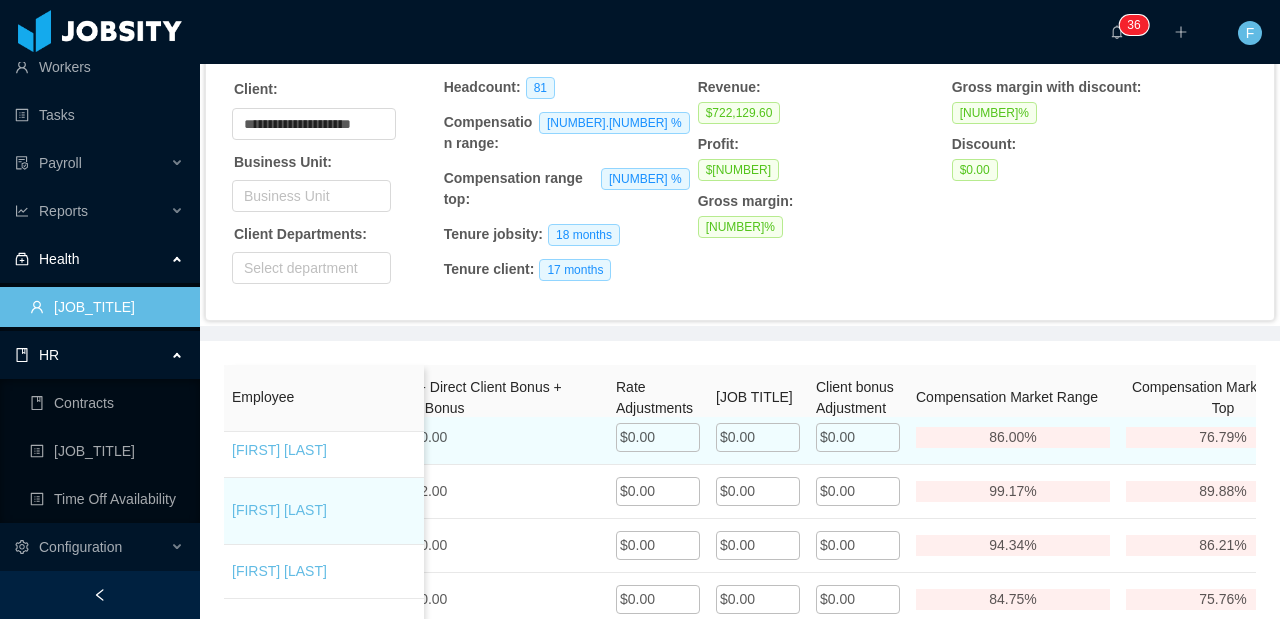 type on "*" 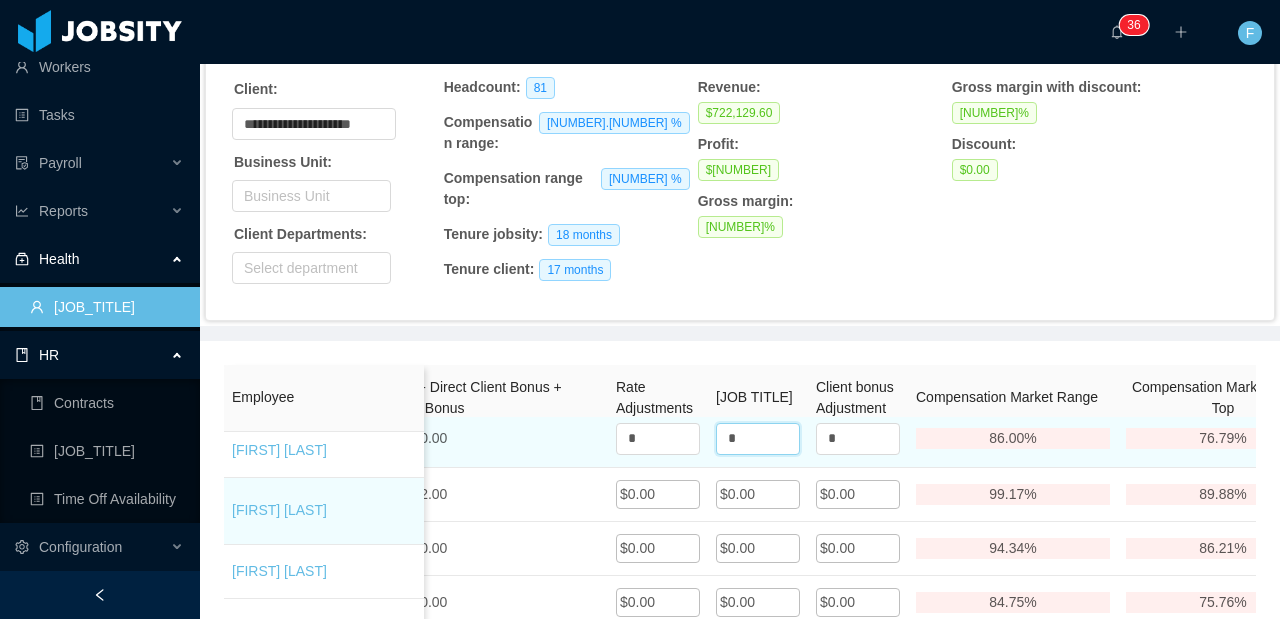 drag, startPoint x: 751, startPoint y: 487, endPoint x: 714, endPoint y: 488, distance: 37.01351 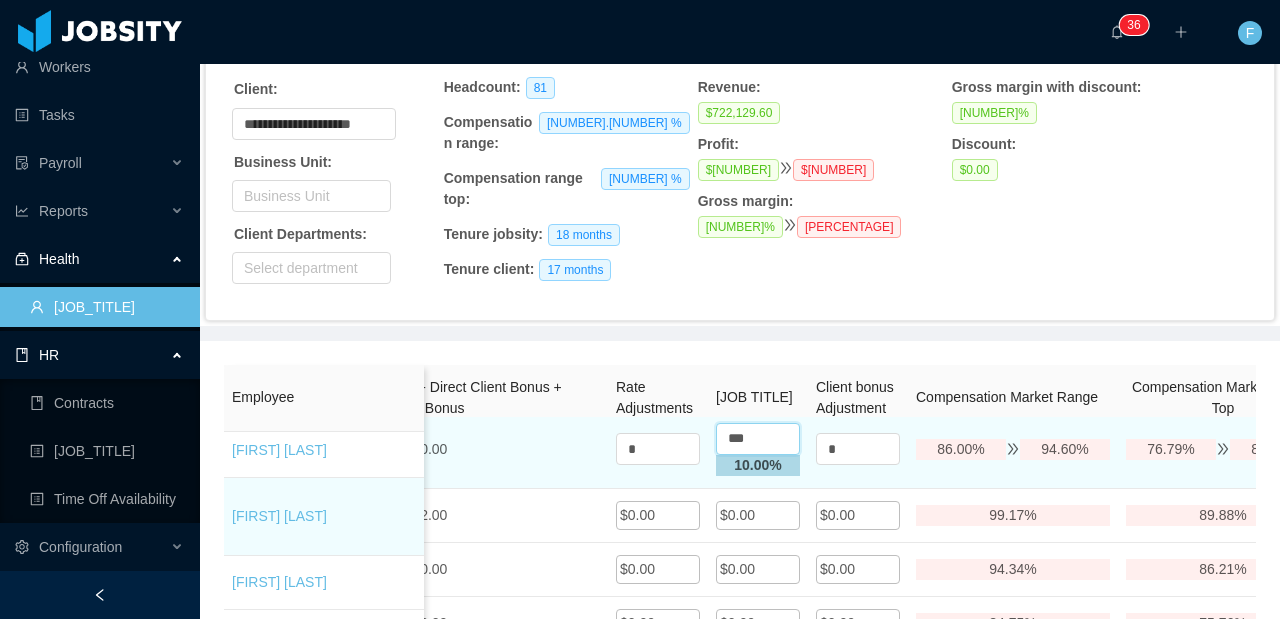 type on "***" 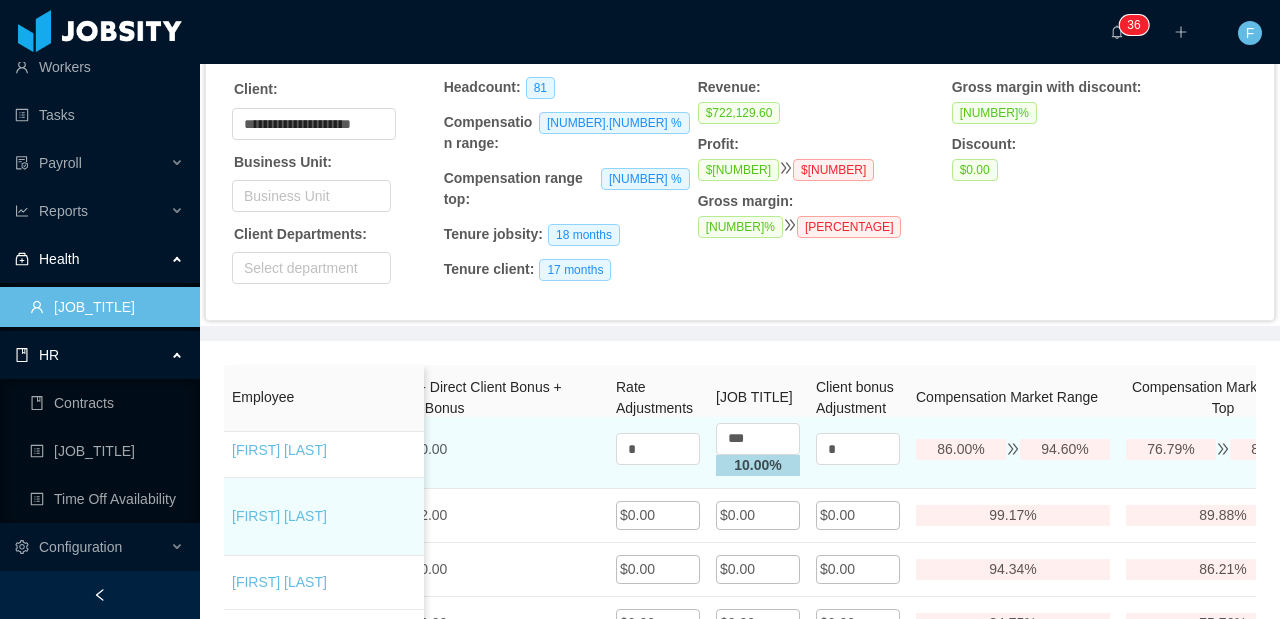 click on "$4,300.00" at bounding box center (492, 449) 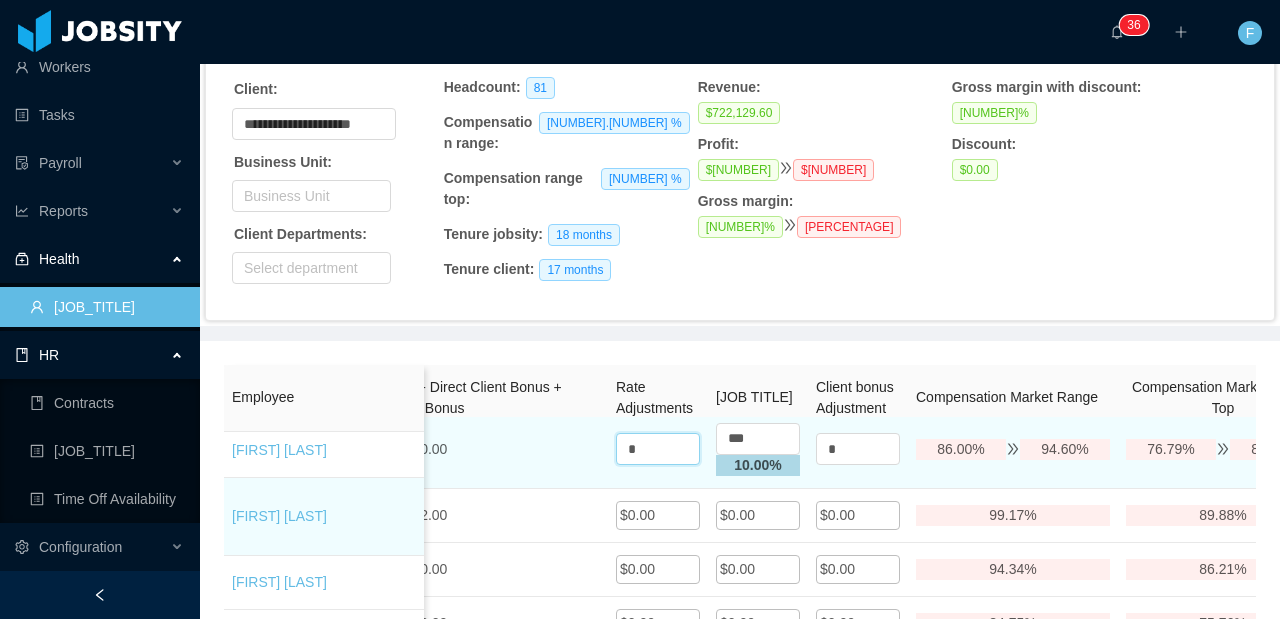 drag, startPoint x: 652, startPoint y: 501, endPoint x: 581, endPoint y: 498, distance: 71.063354 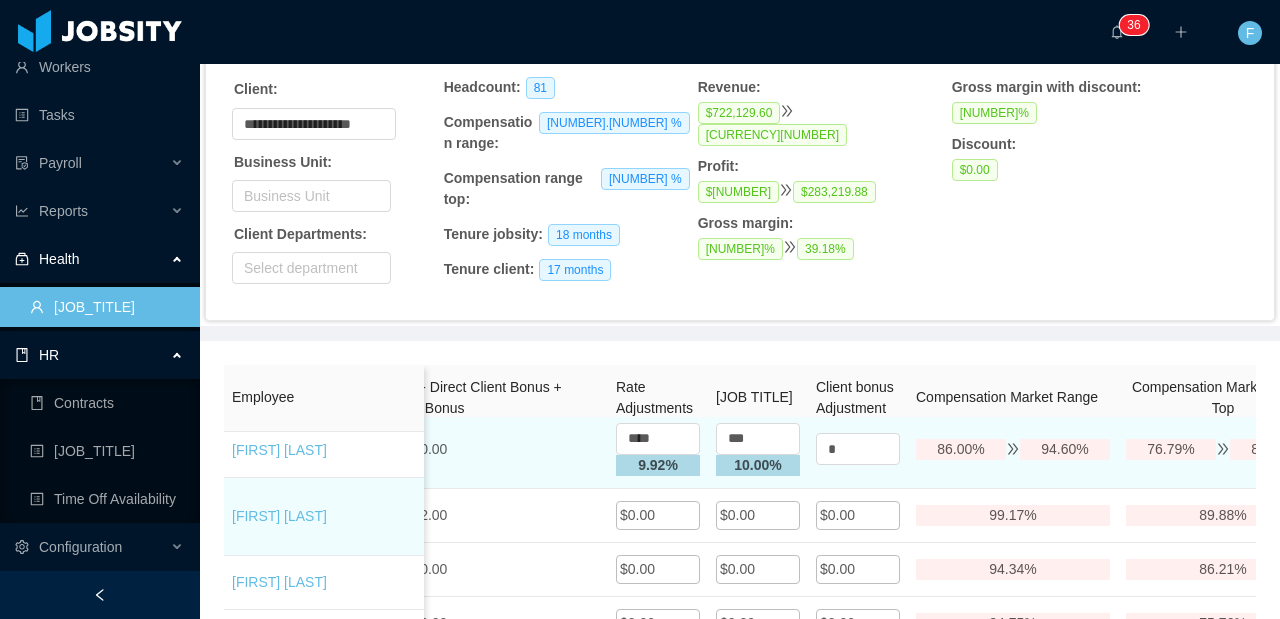 click on "$4,300.00" at bounding box center (492, 449) 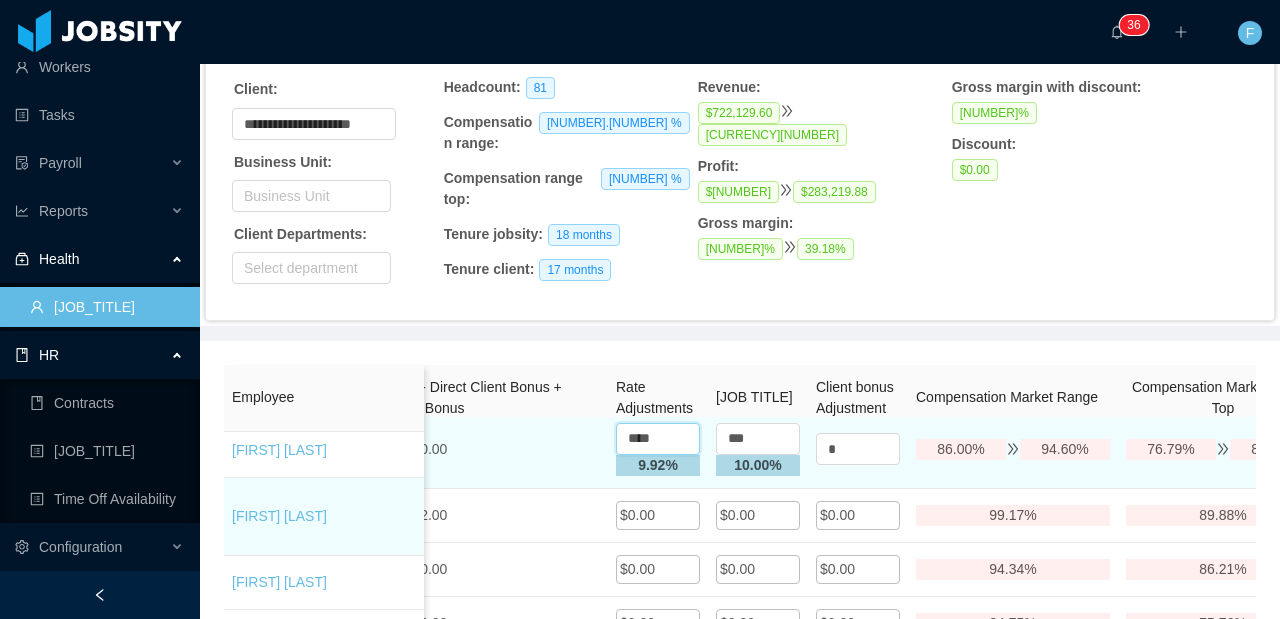 click on "****" at bounding box center (658, 439) 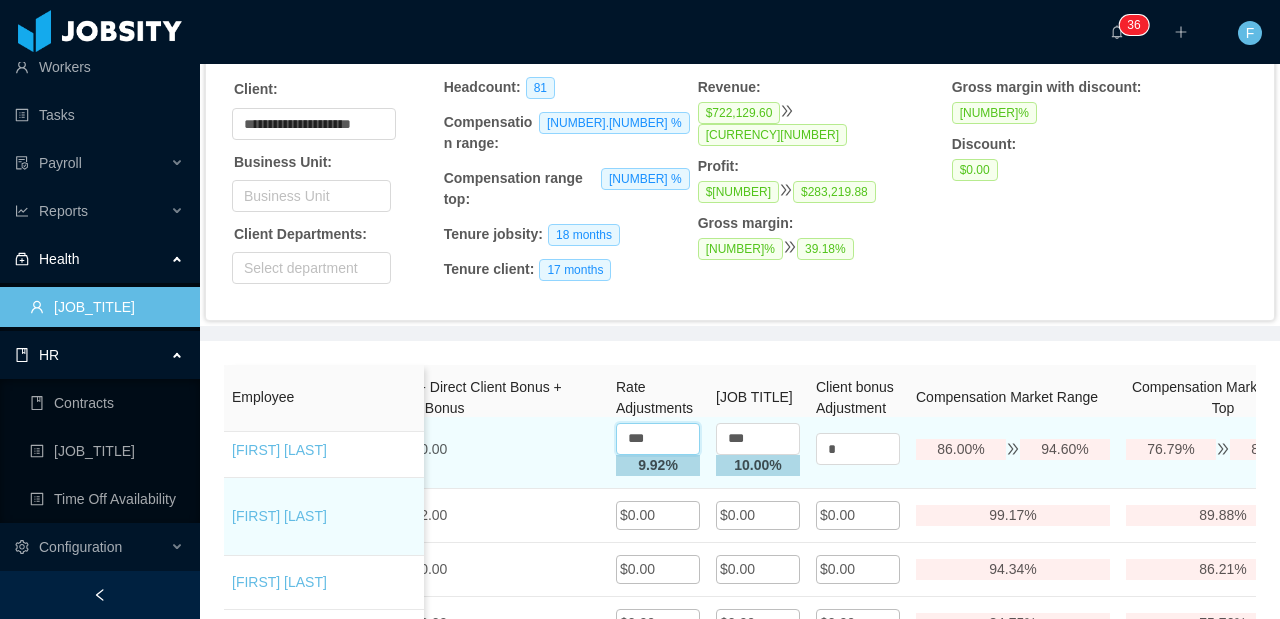 drag, startPoint x: 669, startPoint y: 487, endPoint x: 614, endPoint y: 482, distance: 55.226807 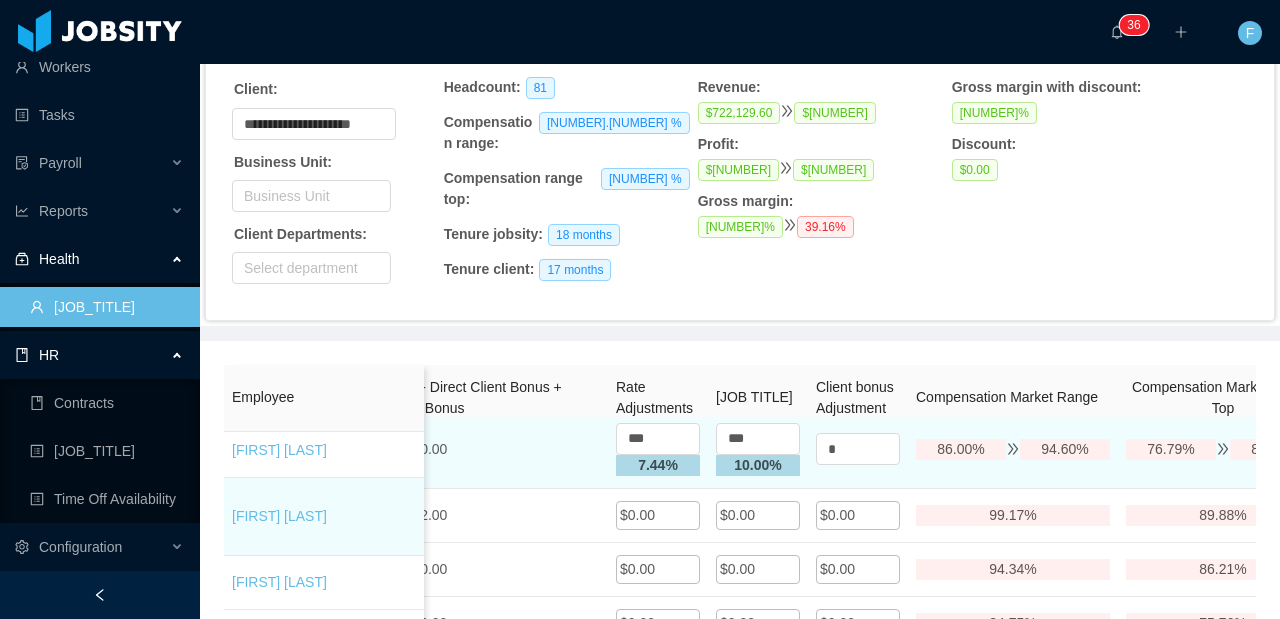 click on "$4,300.00" at bounding box center [492, 449] 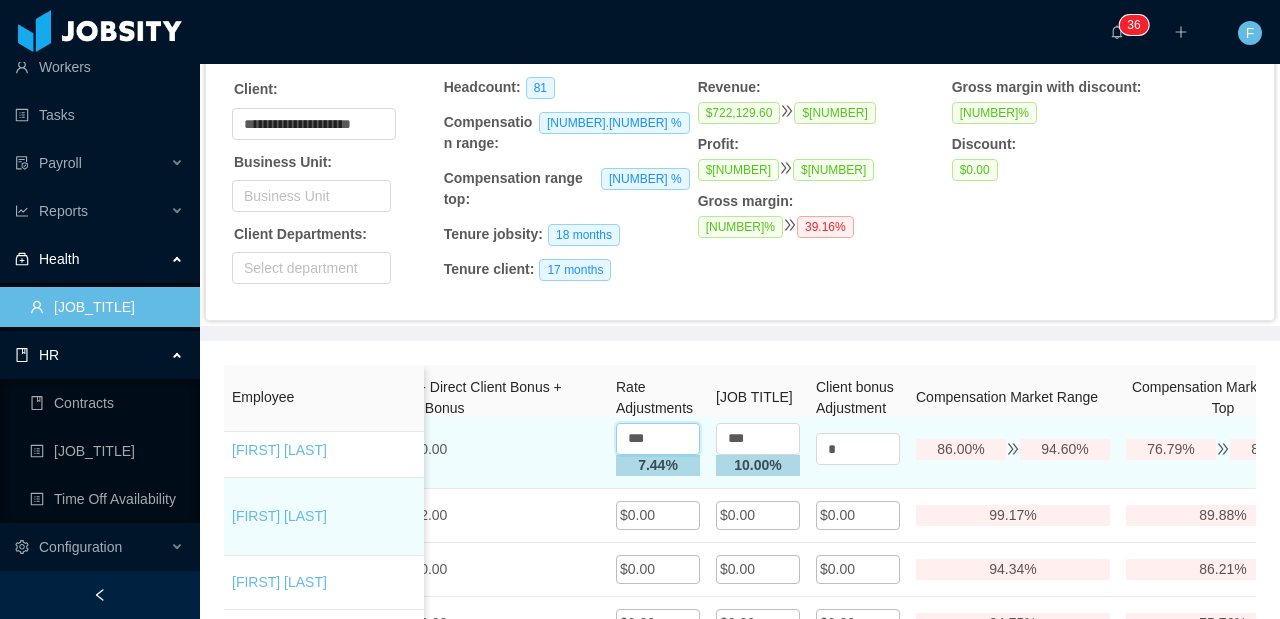 drag, startPoint x: 661, startPoint y: 480, endPoint x: 609, endPoint y: 484, distance: 52.153618 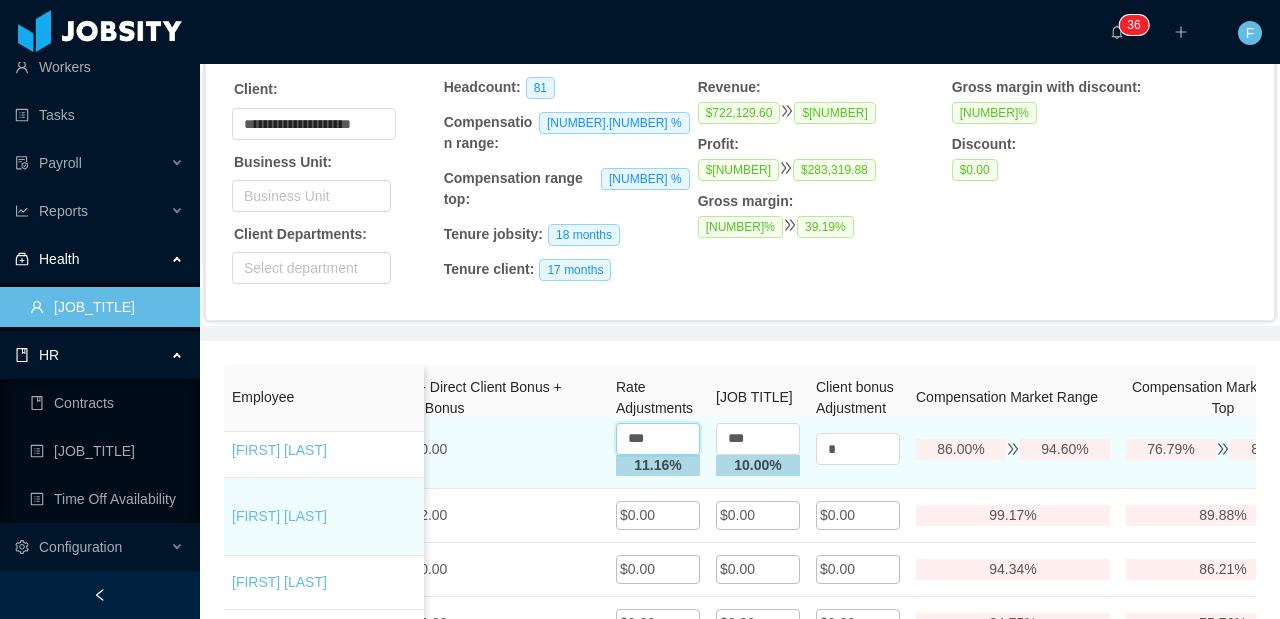 click on "[FIRST] [MIDDLE] [LAST] [ROLE] [ROLE] [SENIORITY] [SENIORITY] [CITY] [NUMBER] [NUMBER] [CURRENCY][NUMBER] [CURRENCY][NUMBER] [CURRENCY][NUMBER] [CURRENCY][CURRENCY][NUMBER] % [CURRENCY][NUMBER] % [NUMBER]% [NUMBER]% [NUMBER]% [NUMBER]% [NUMBER]% [NUMBER]%" at bounding box center [-412, 450] 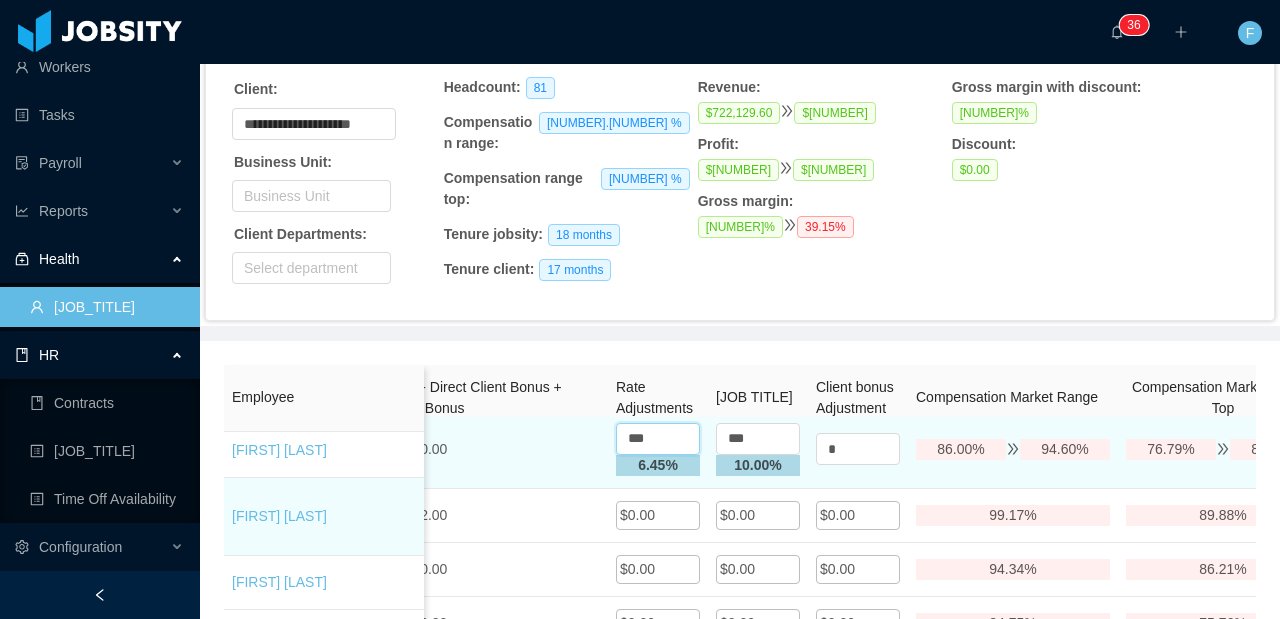 type on "***" 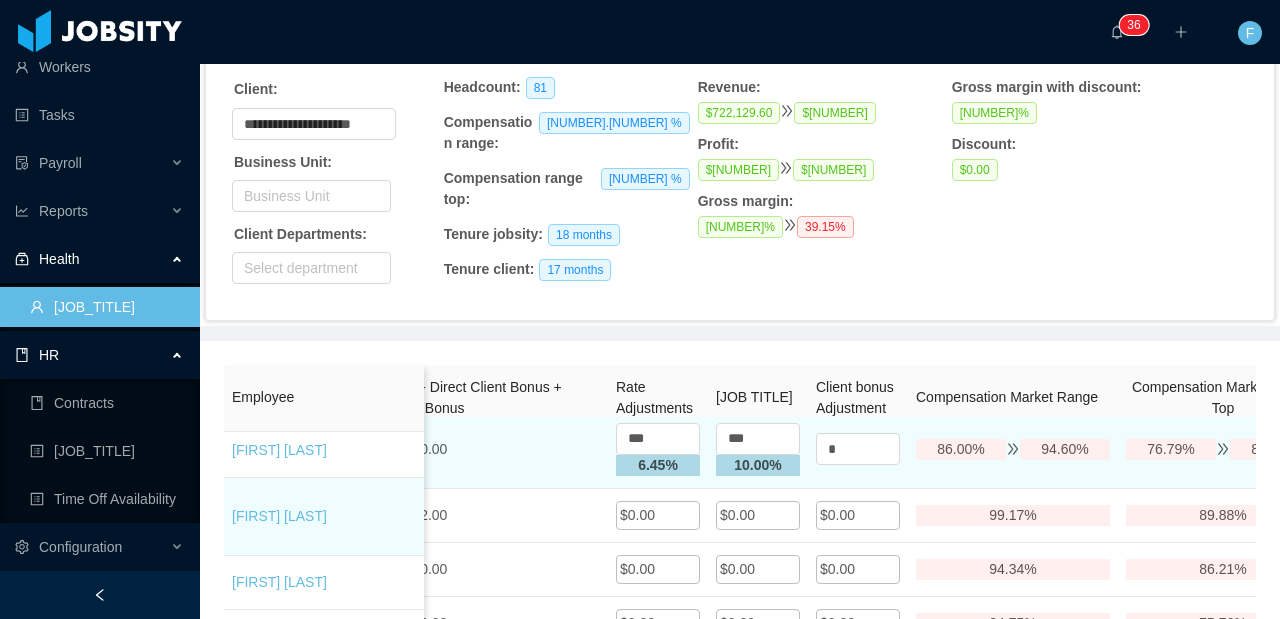 click on "$4,300.00" at bounding box center (492, 450) 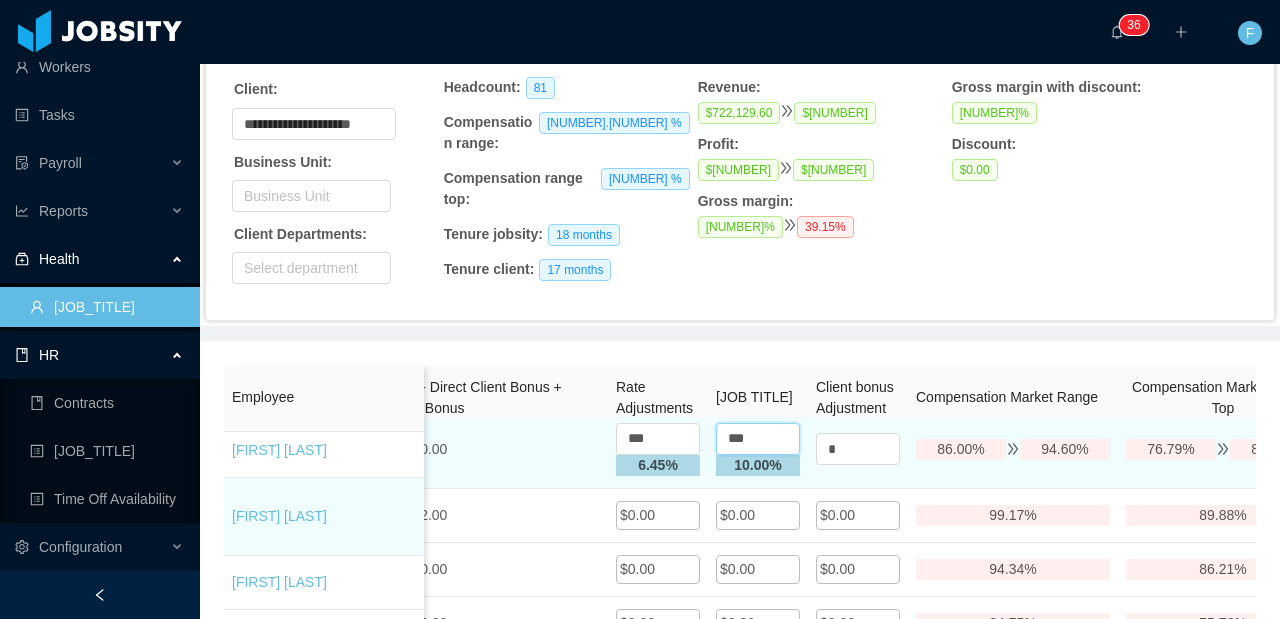 click on "***" at bounding box center [758, 439] 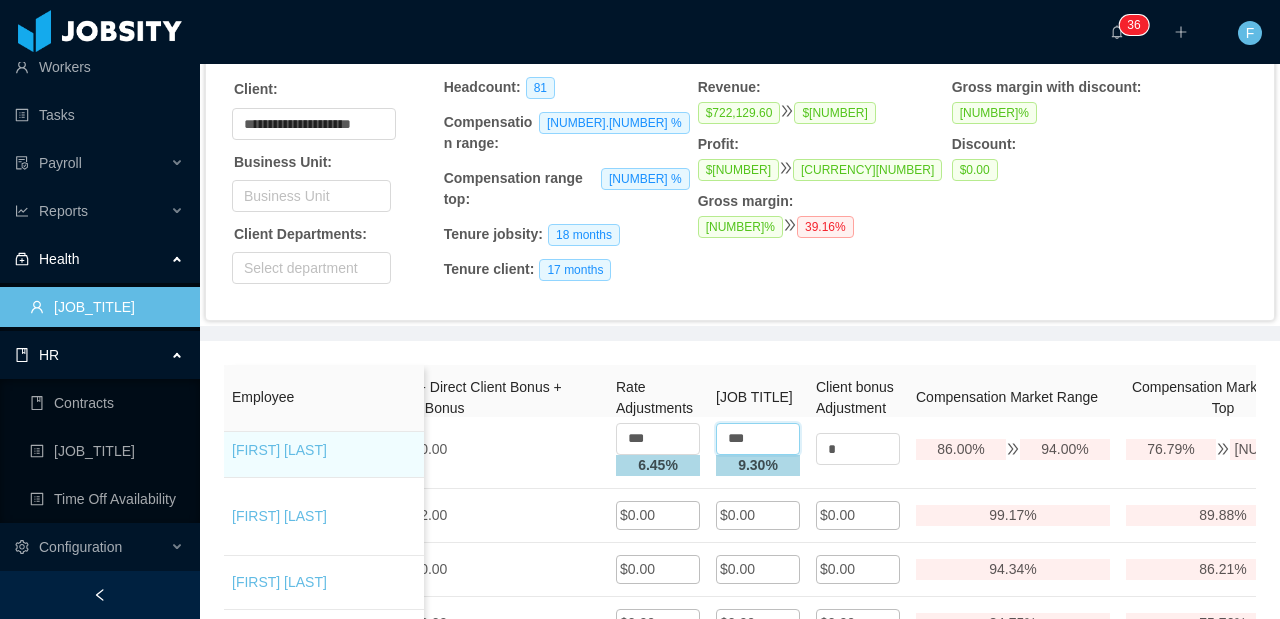 type on "***" 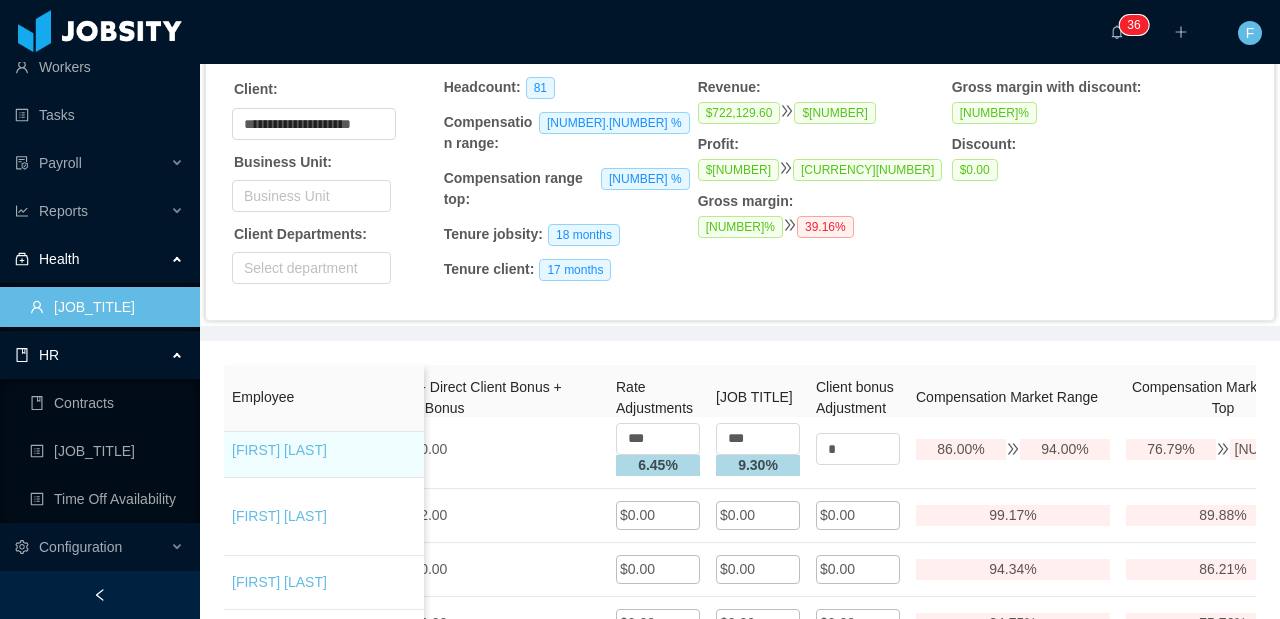 click on "$[NUMBER],[NUMBER]" at bounding box center [492, 383] 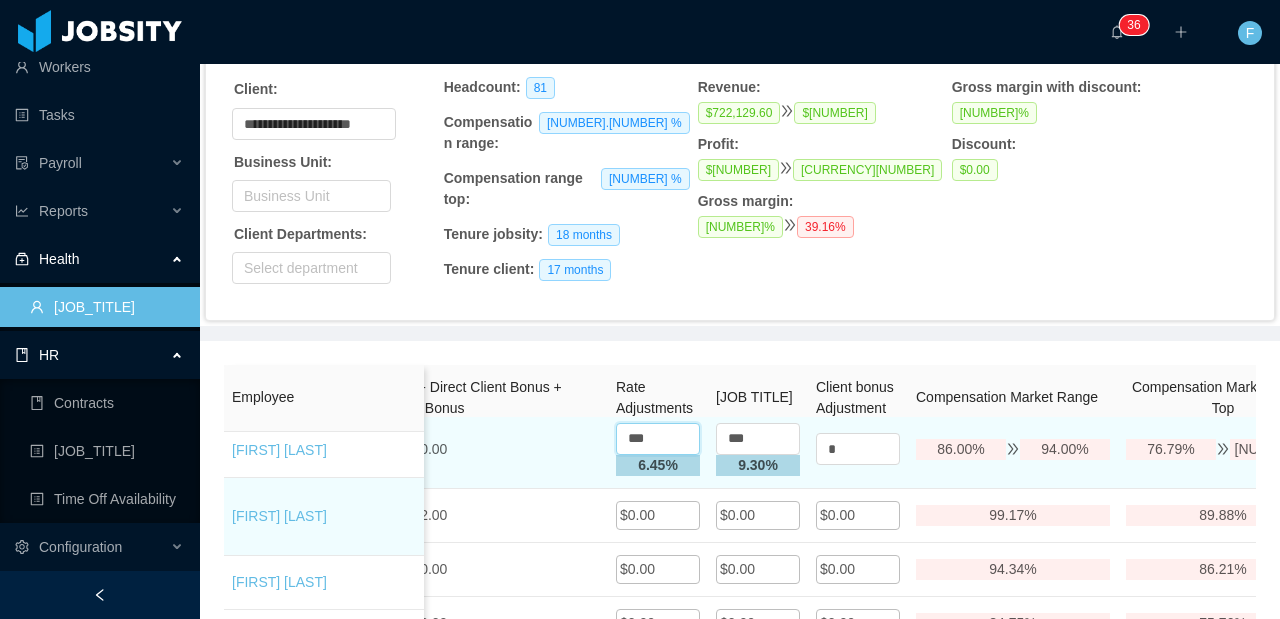 drag, startPoint x: 654, startPoint y: 479, endPoint x: 598, endPoint y: 486, distance: 56.435802 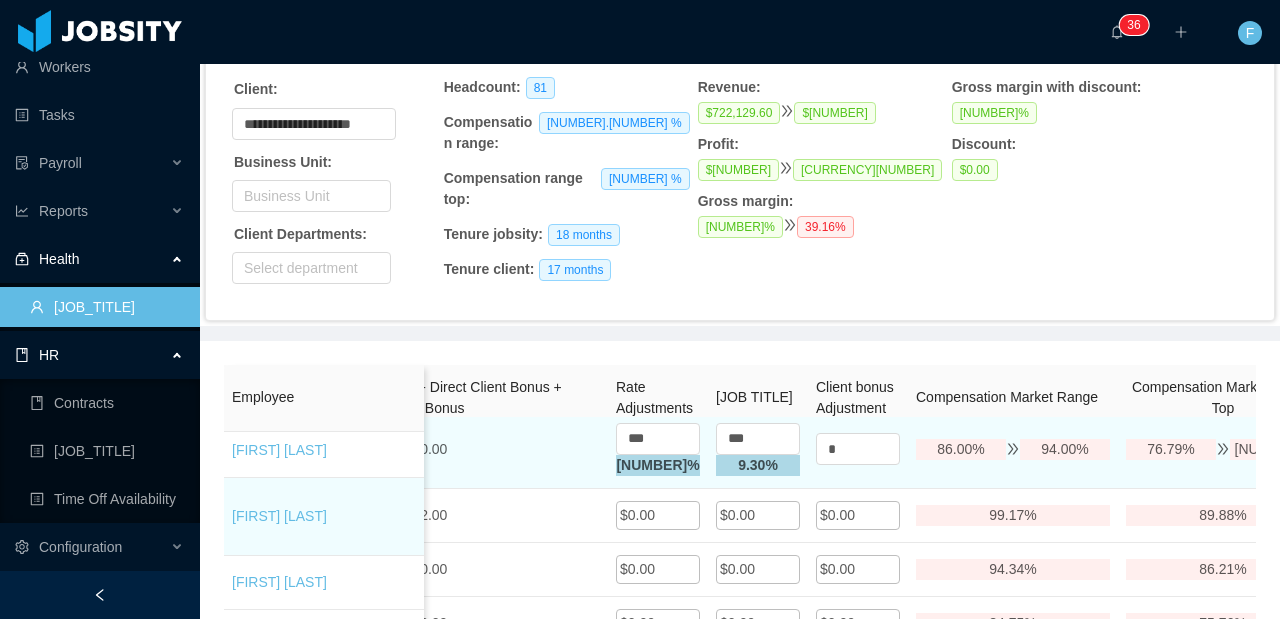 click on "$4,300.00" at bounding box center (492, 449) 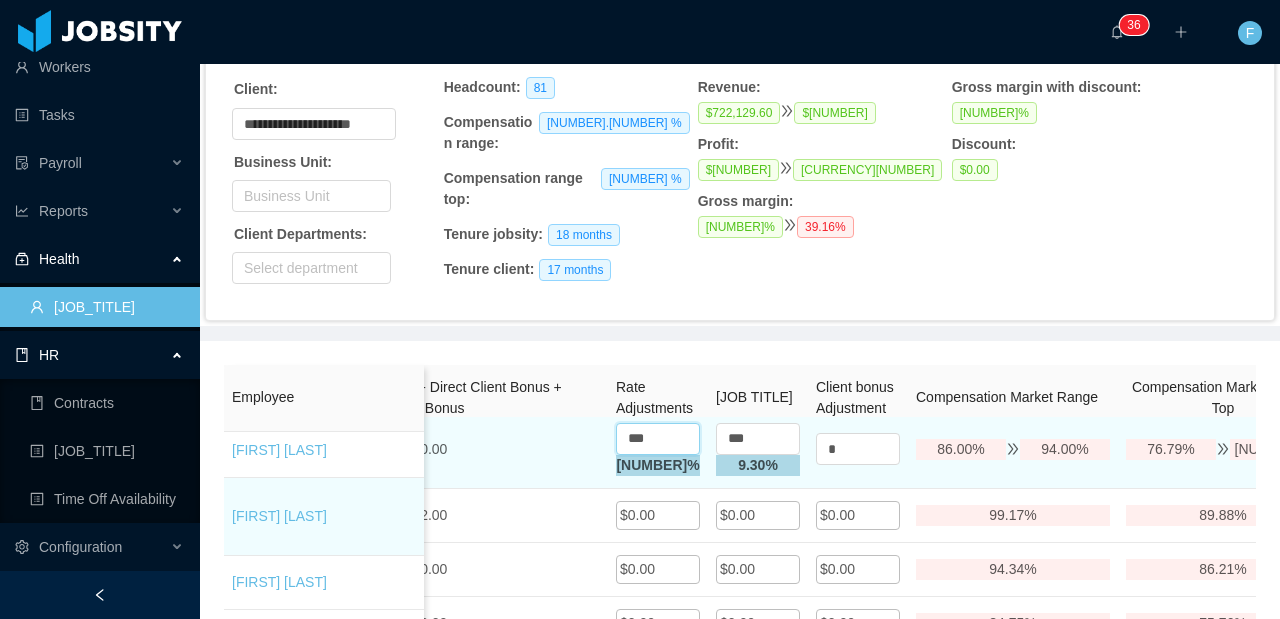 drag, startPoint x: 673, startPoint y: 477, endPoint x: 571, endPoint y: 473, distance: 102.0784 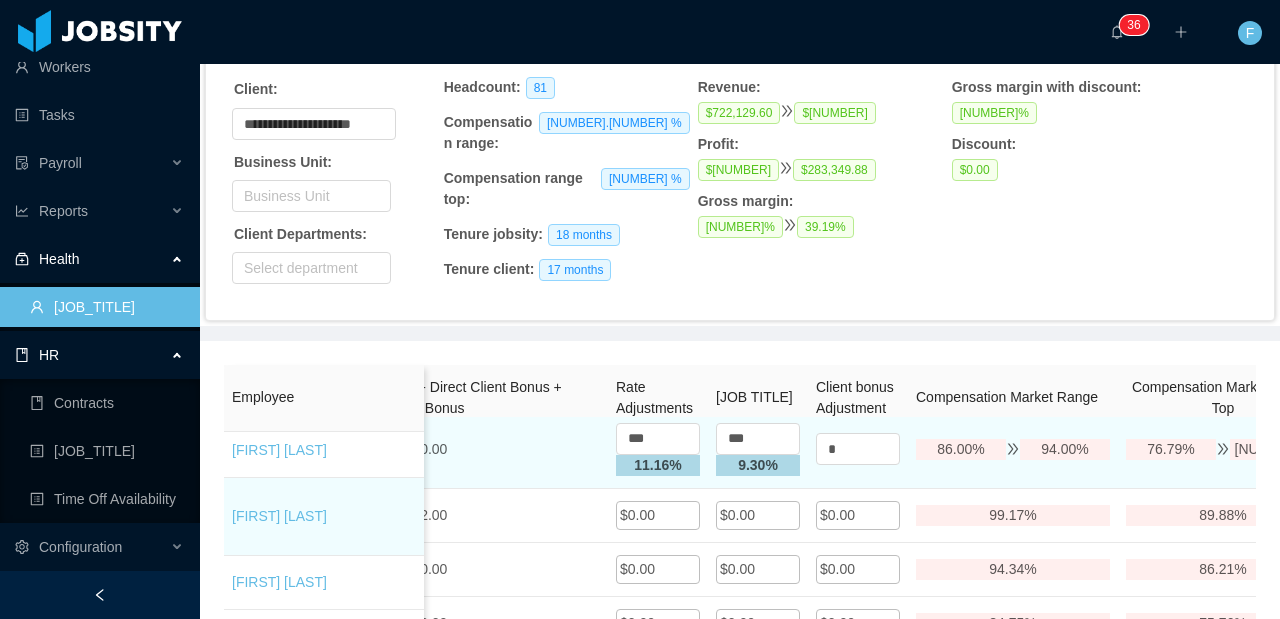 click on "$4,300.00" at bounding box center (492, 450) 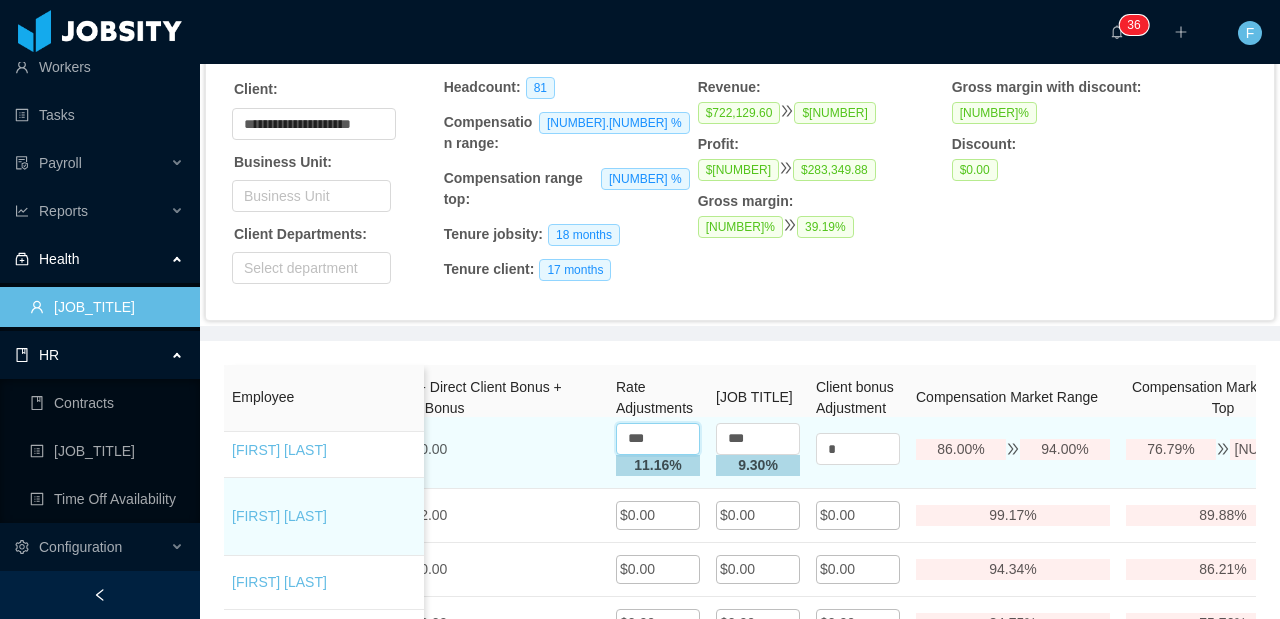 drag, startPoint x: 674, startPoint y: 486, endPoint x: 608, endPoint y: 486, distance: 66 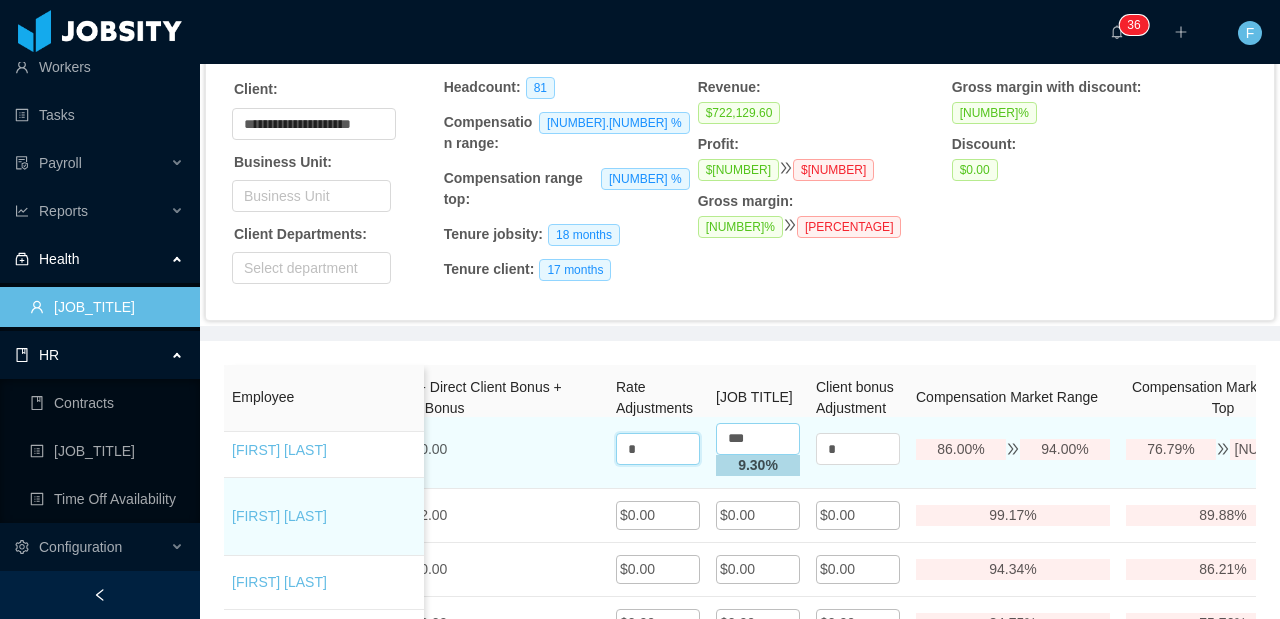 type on "*" 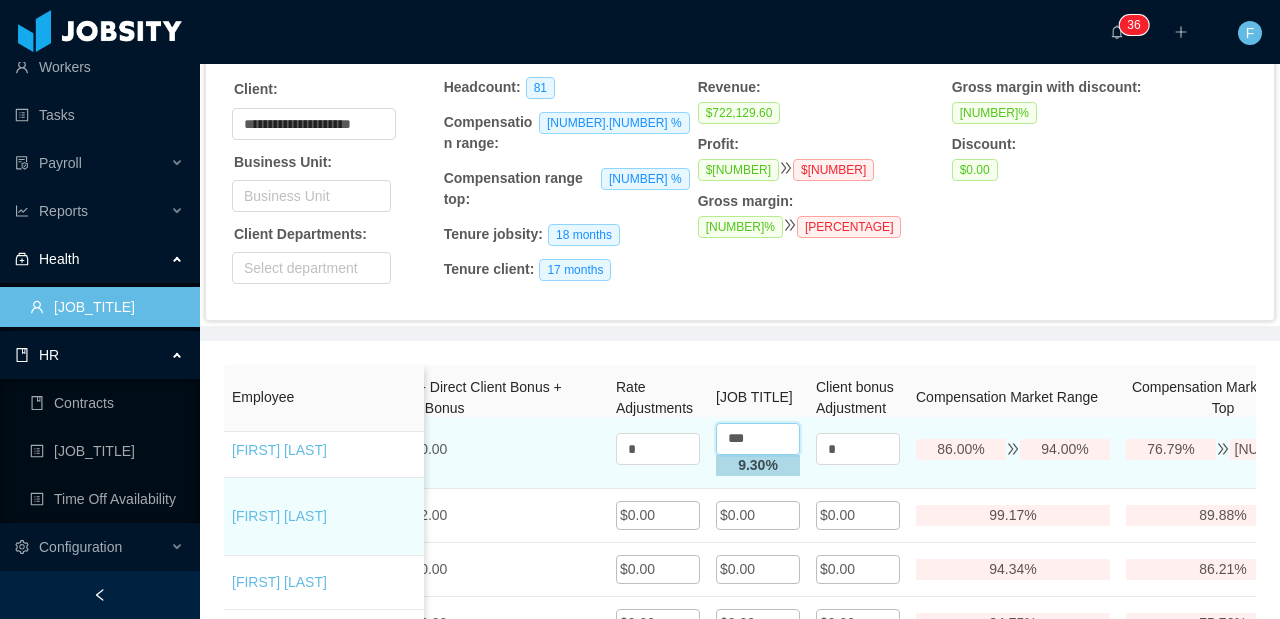 drag, startPoint x: 770, startPoint y: 482, endPoint x: 723, endPoint y: 481, distance: 47.010635 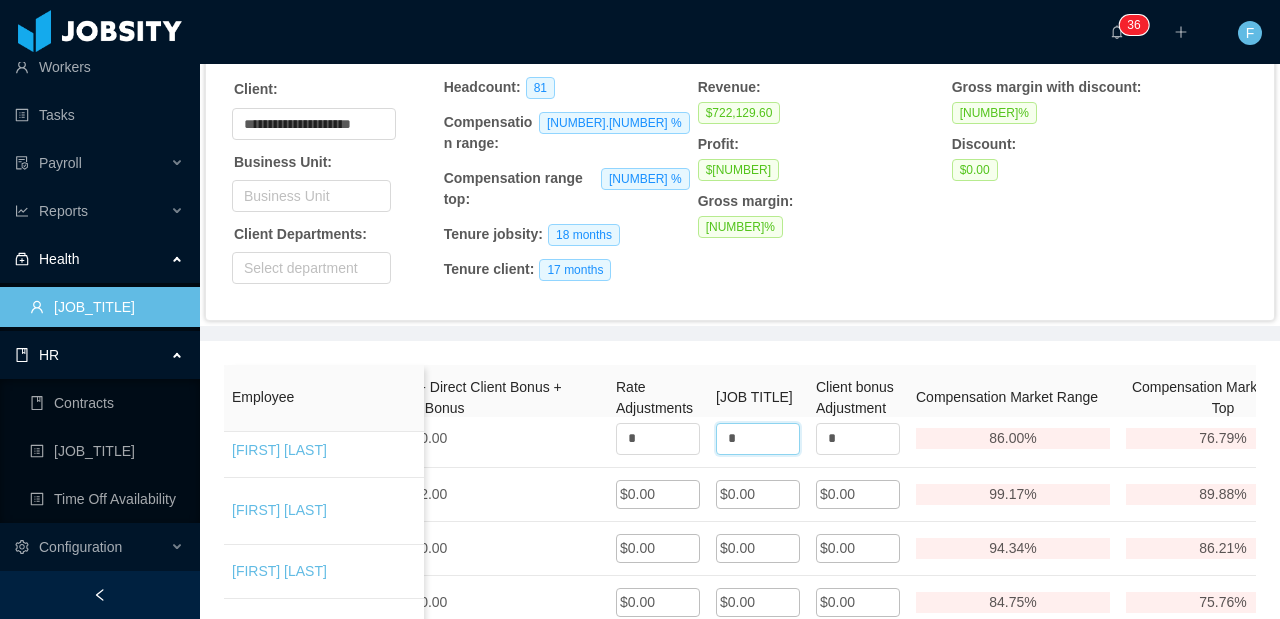 type on "*" 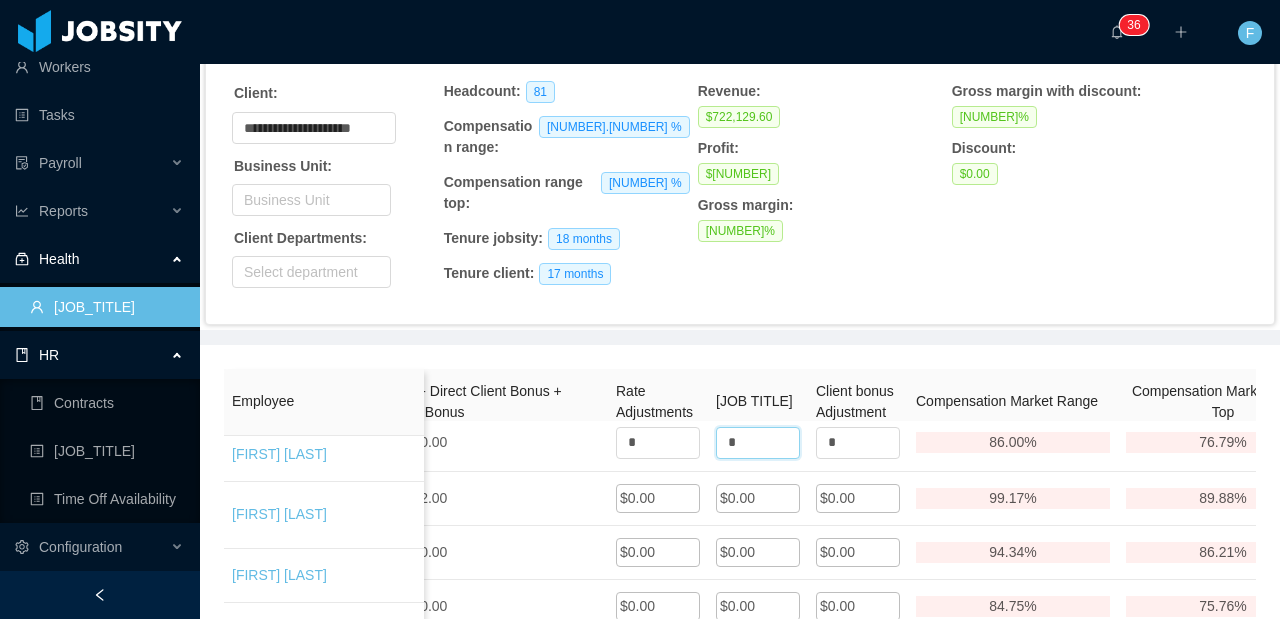 scroll, scrollTop: 144, scrollLeft: 0, axis: vertical 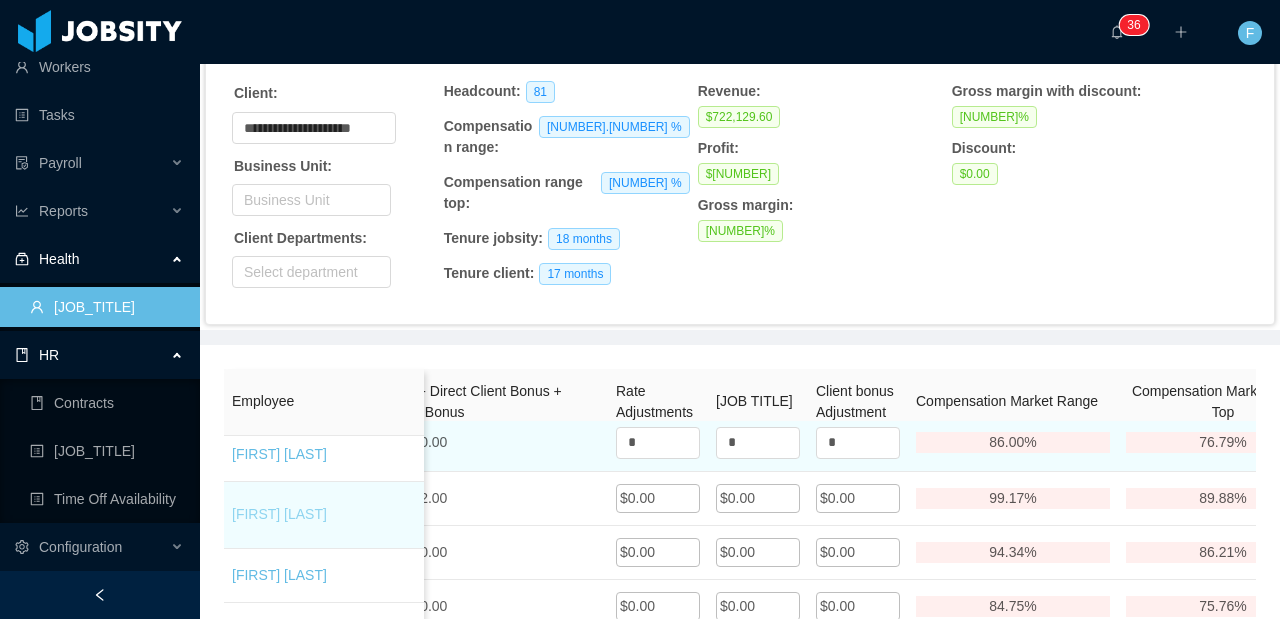 click on "[FIRST] [LAST]" at bounding box center (279, 514) 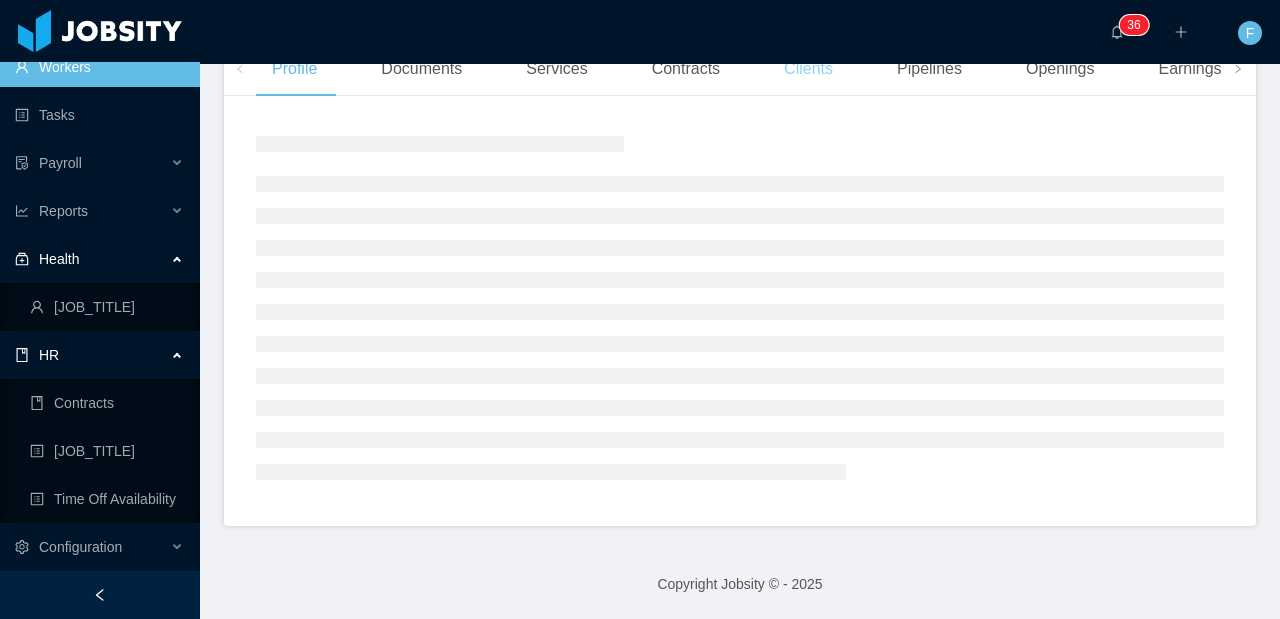 click on "Clients" at bounding box center (808, 69) 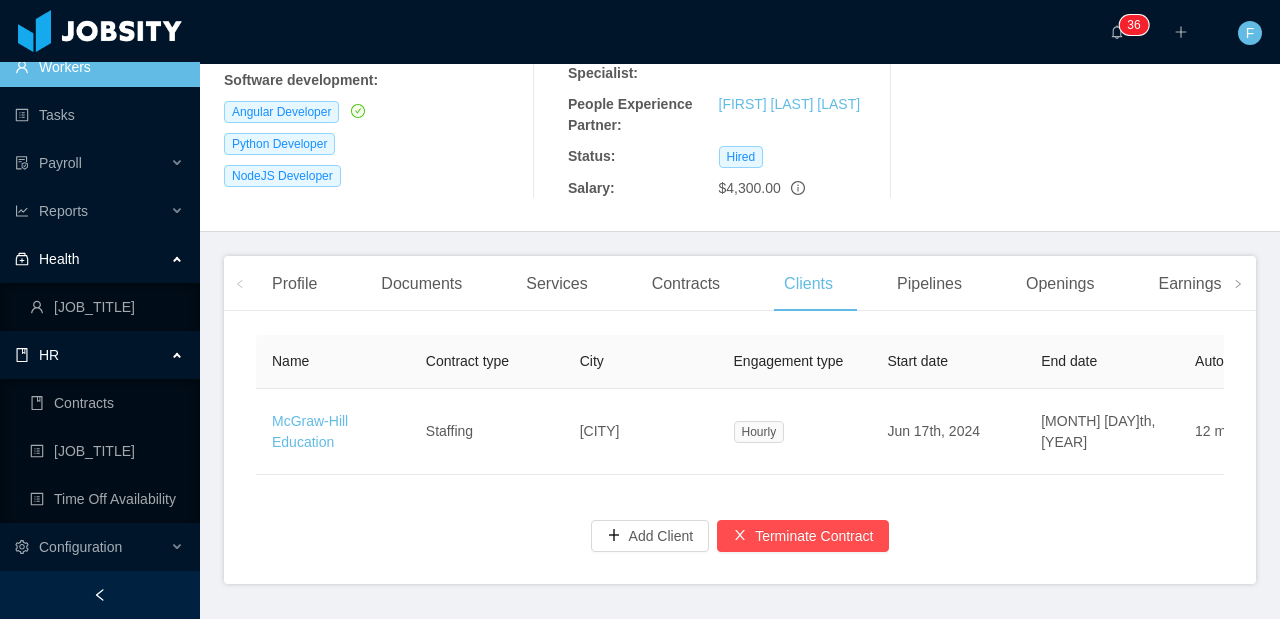 scroll, scrollTop: 402, scrollLeft: 0, axis: vertical 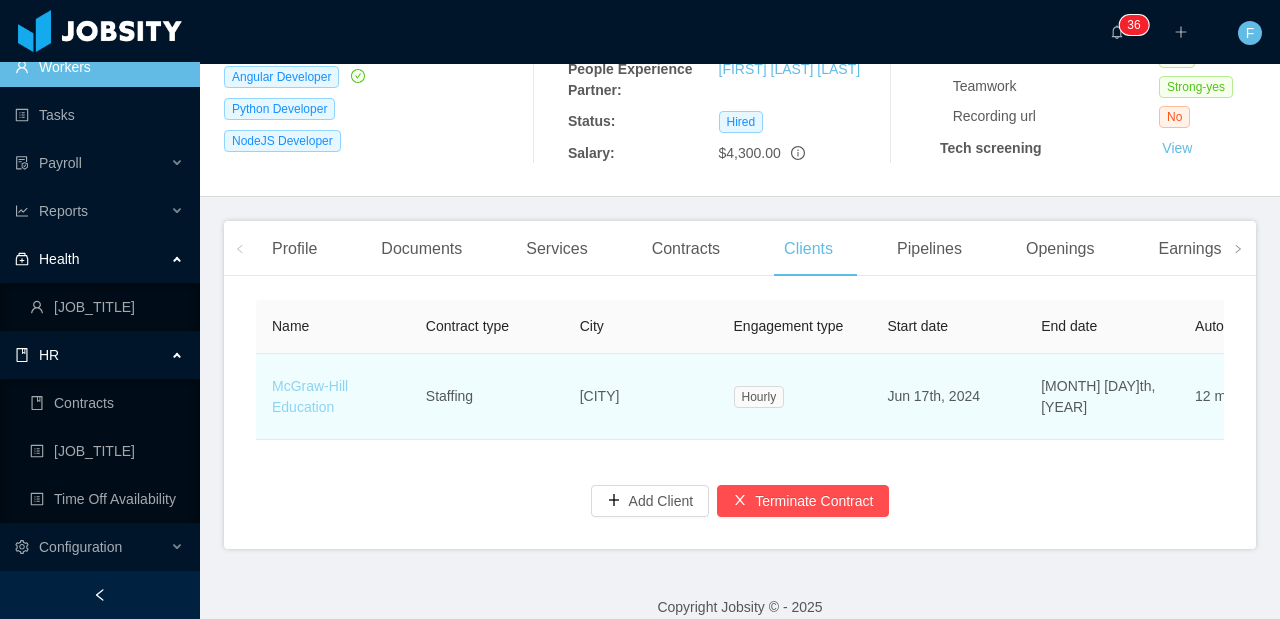 click on "McGraw-Hill Education" at bounding box center [310, 396] 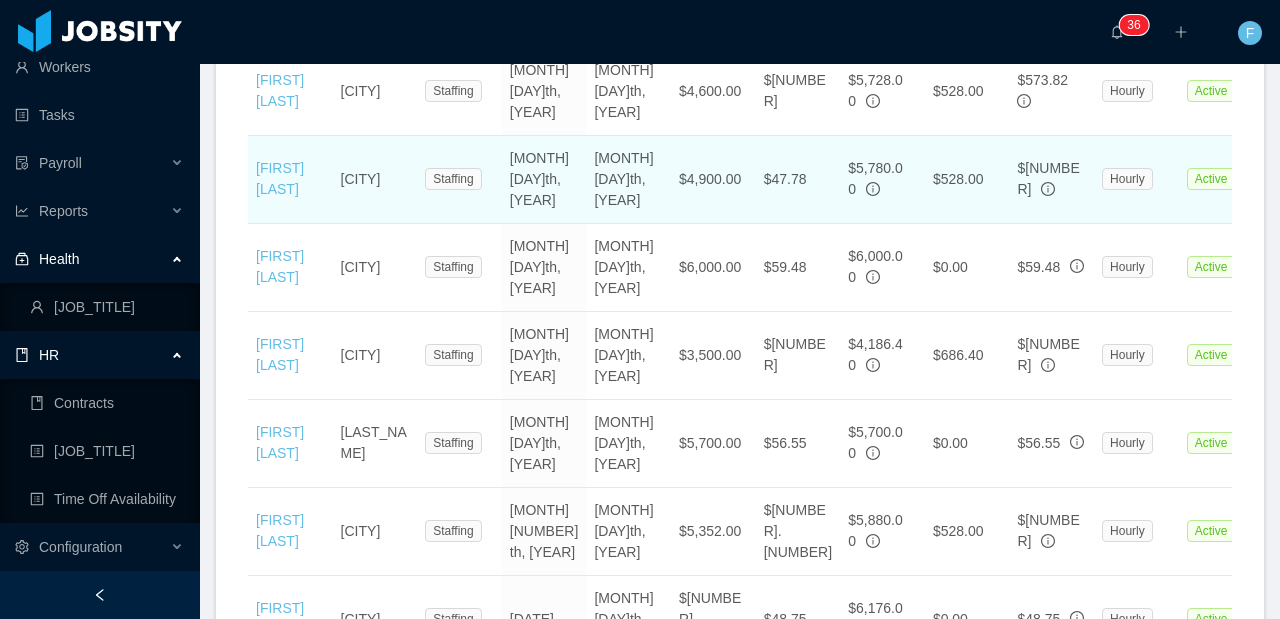 scroll, scrollTop: 1321, scrollLeft: 0, axis: vertical 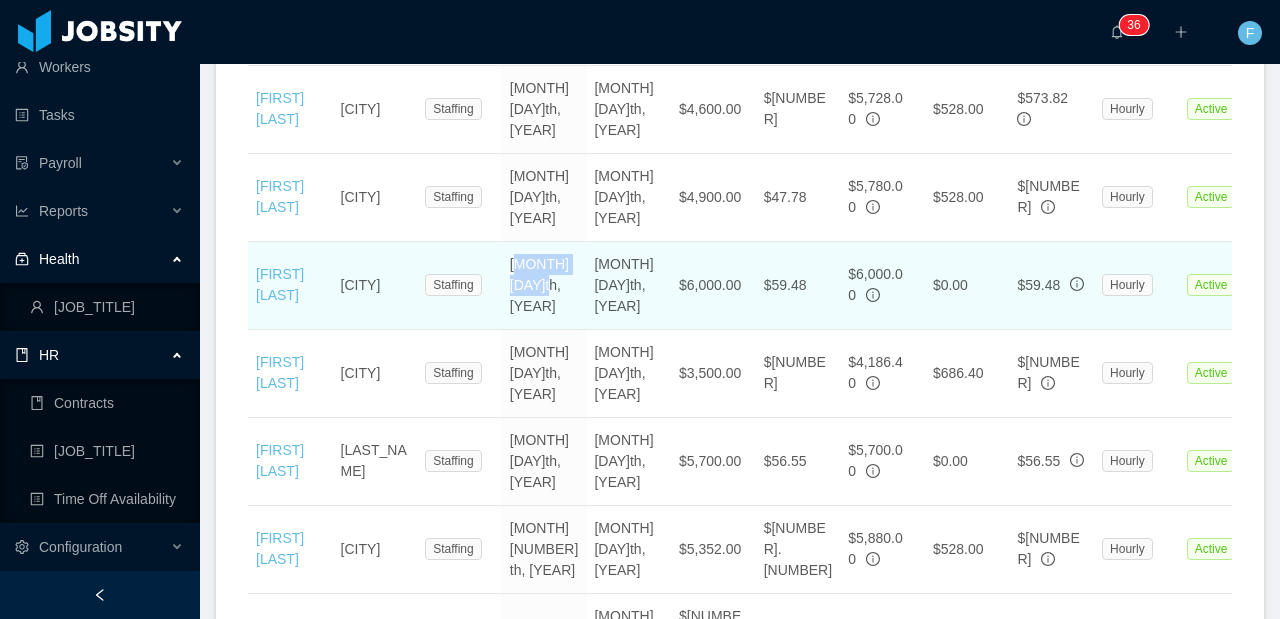drag, startPoint x: 550, startPoint y: 368, endPoint x: 514, endPoint y: 352, distance: 39.39543 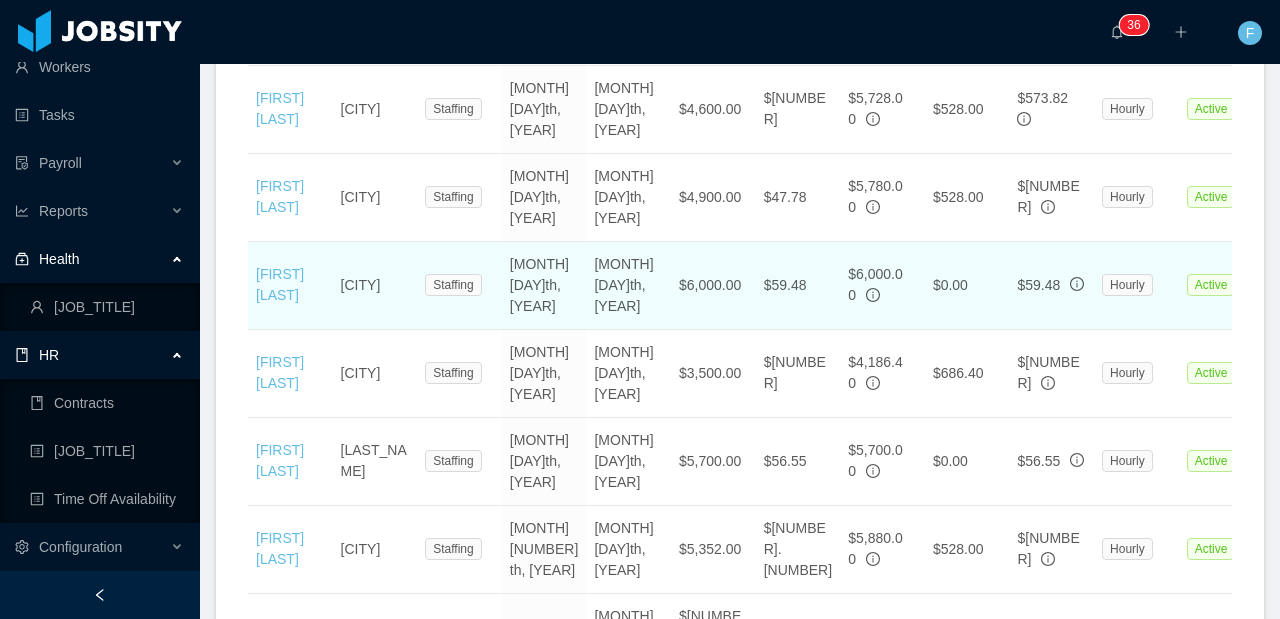 click on "[MONTH] [DAY]th, [YEAR]" at bounding box center (544, 286) 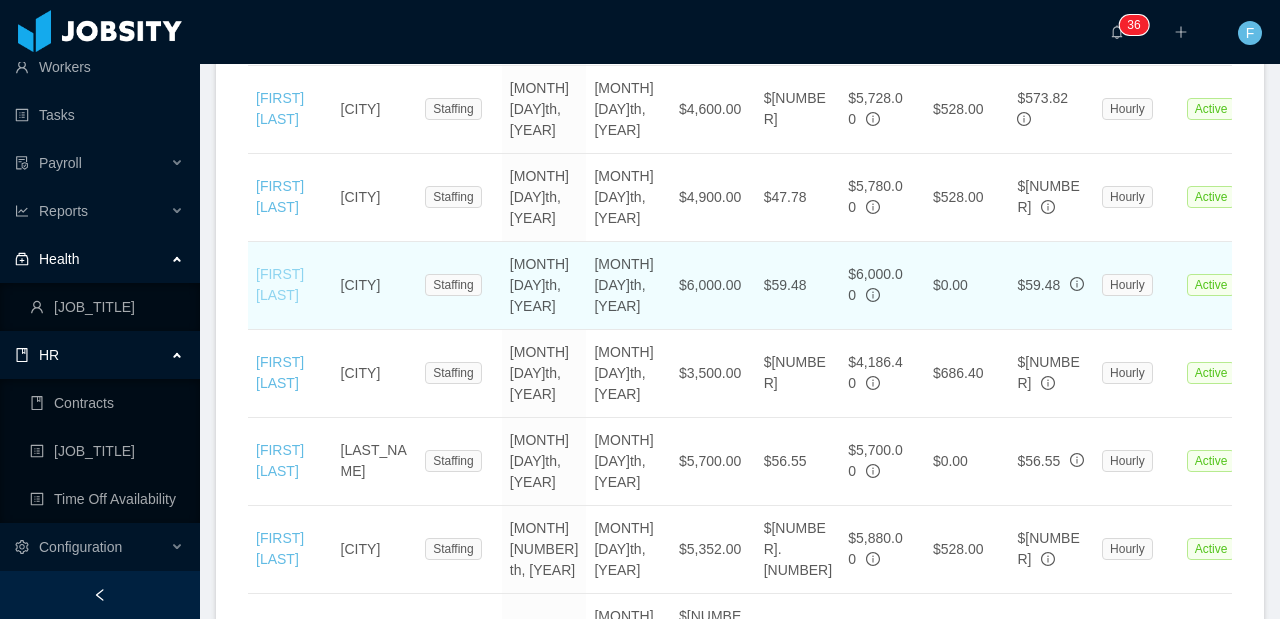 click on "[FIRST] [LAST]" at bounding box center [280, 284] 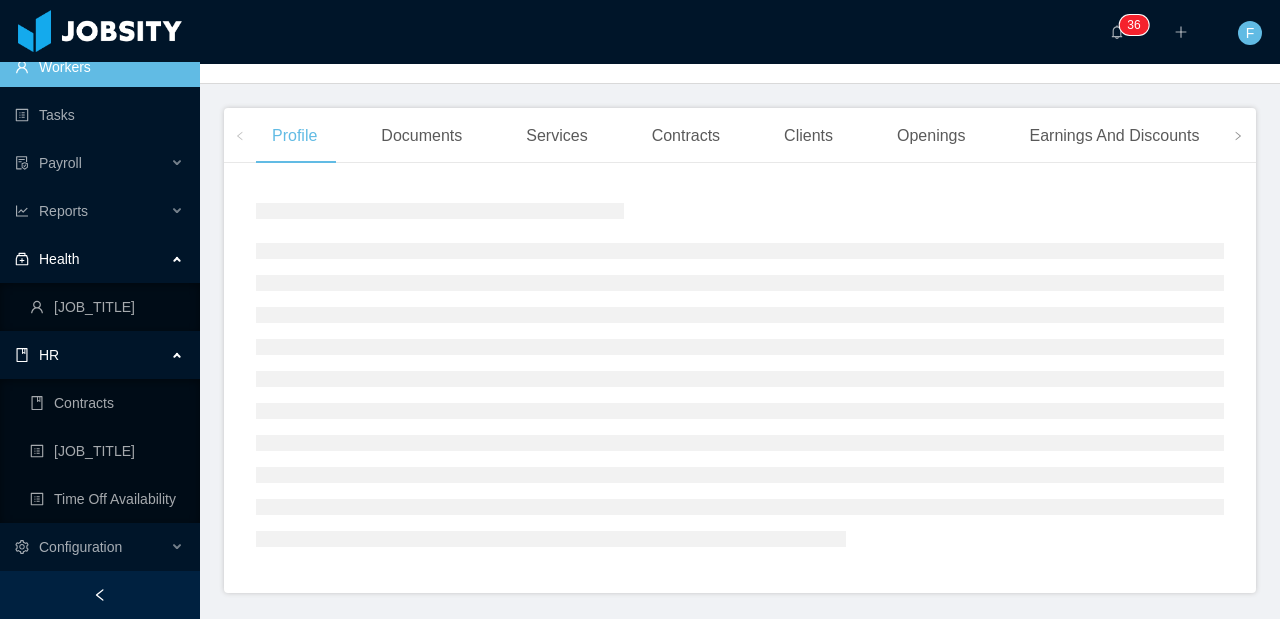 scroll, scrollTop: 215, scrollLeft: 0, axis: vertical 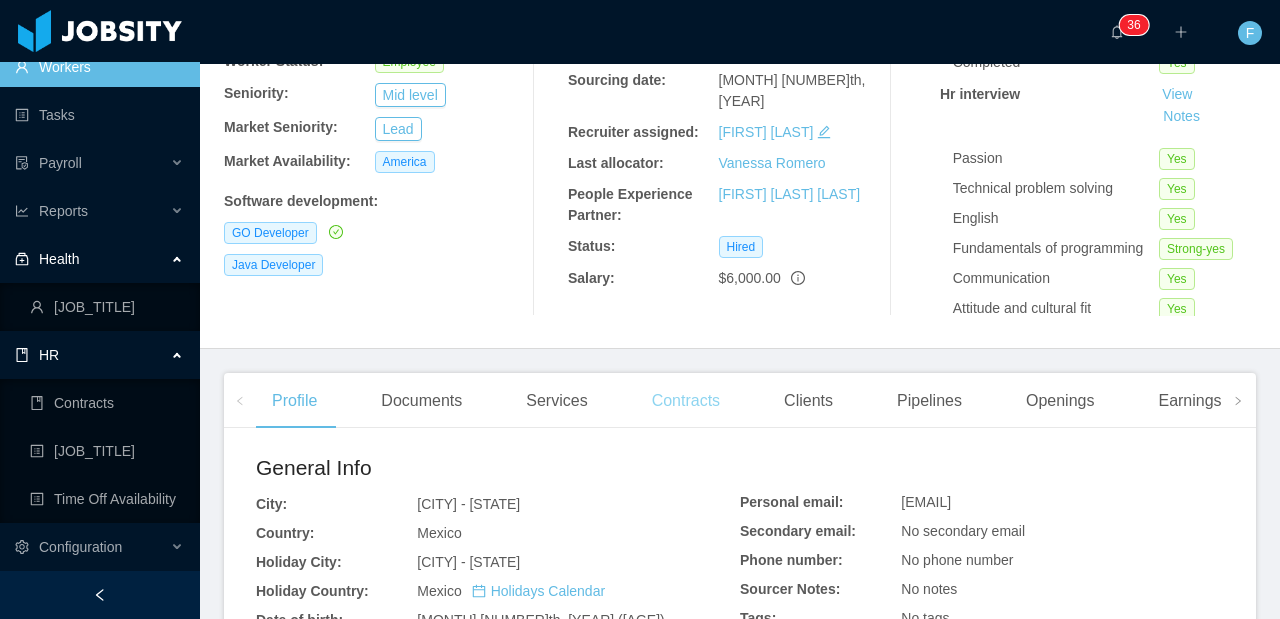 click on "Contracts" at bounding box center (686, 401) 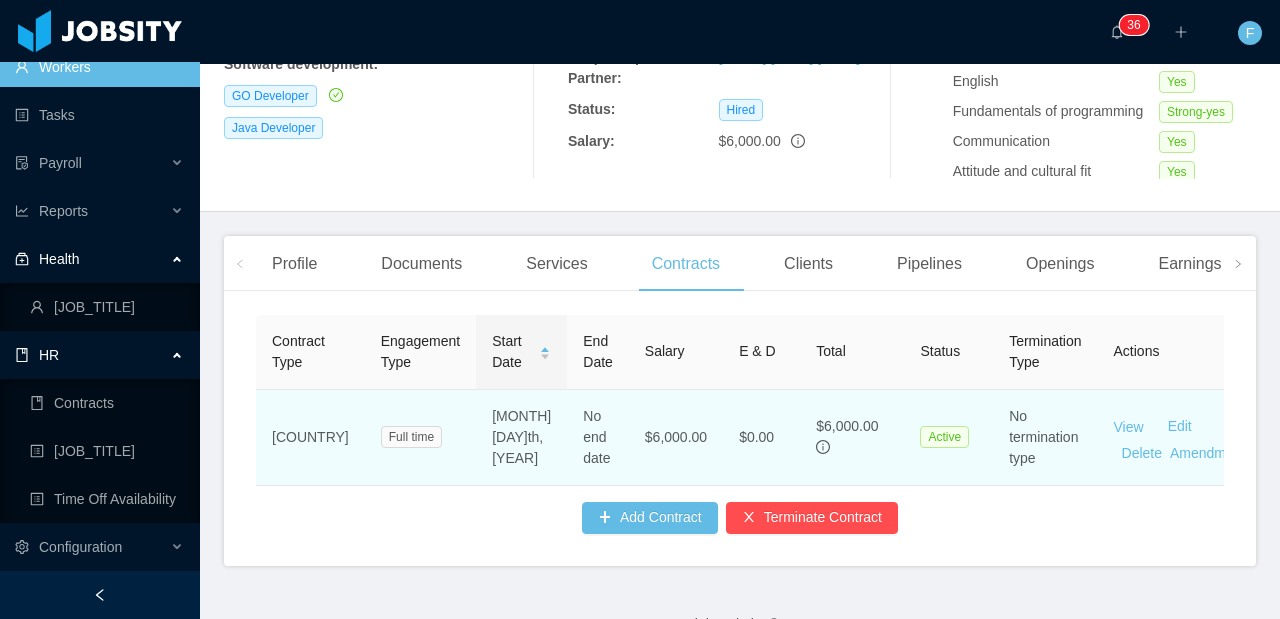 scroll, scrollTop: 356, scrollLeft: 0, axis: vertical 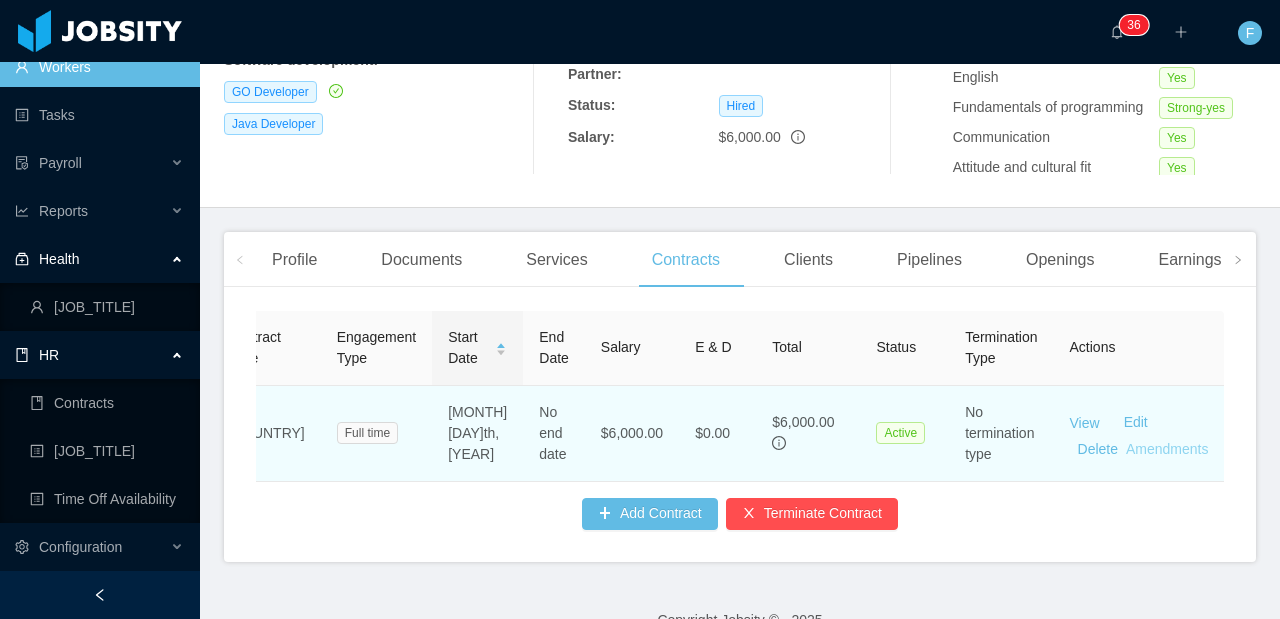 click on "Amendments" at bounding box center (1167, 449) 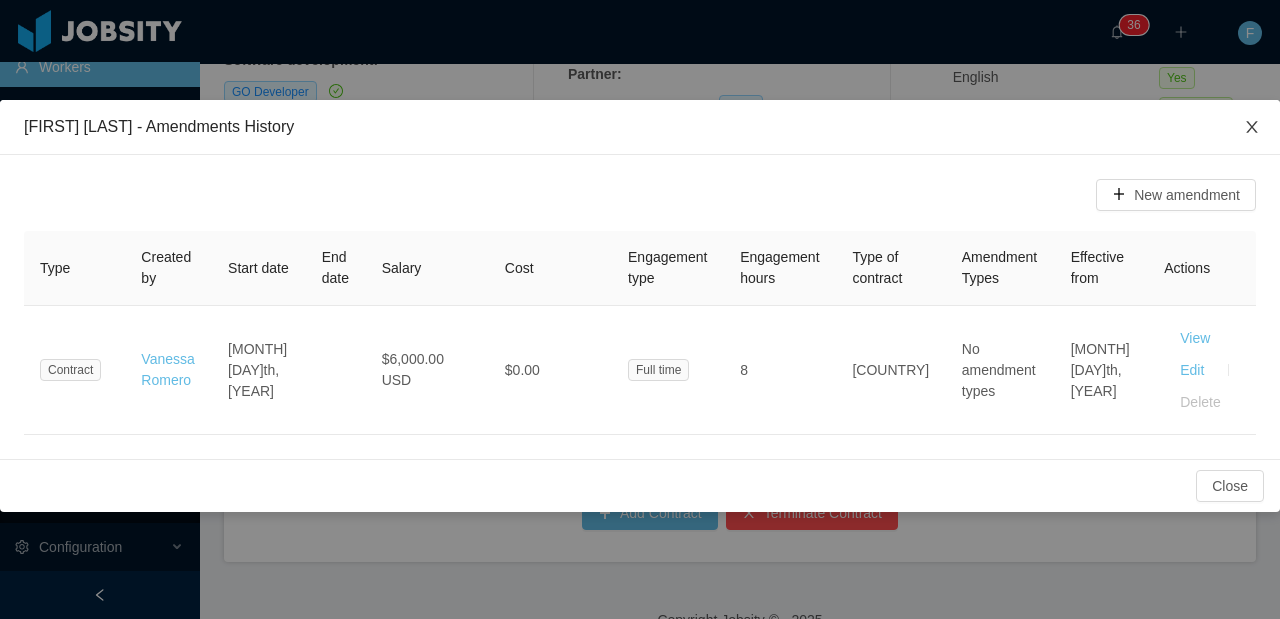 click 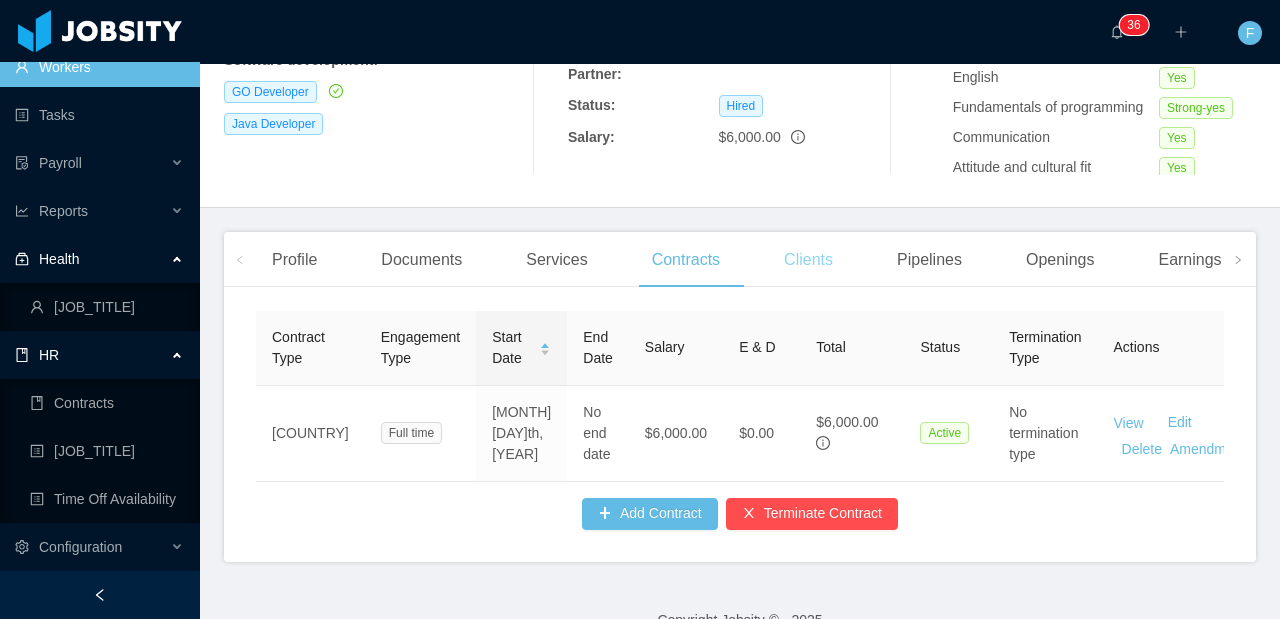 click on "Clients" at bounding box center [808, 260] 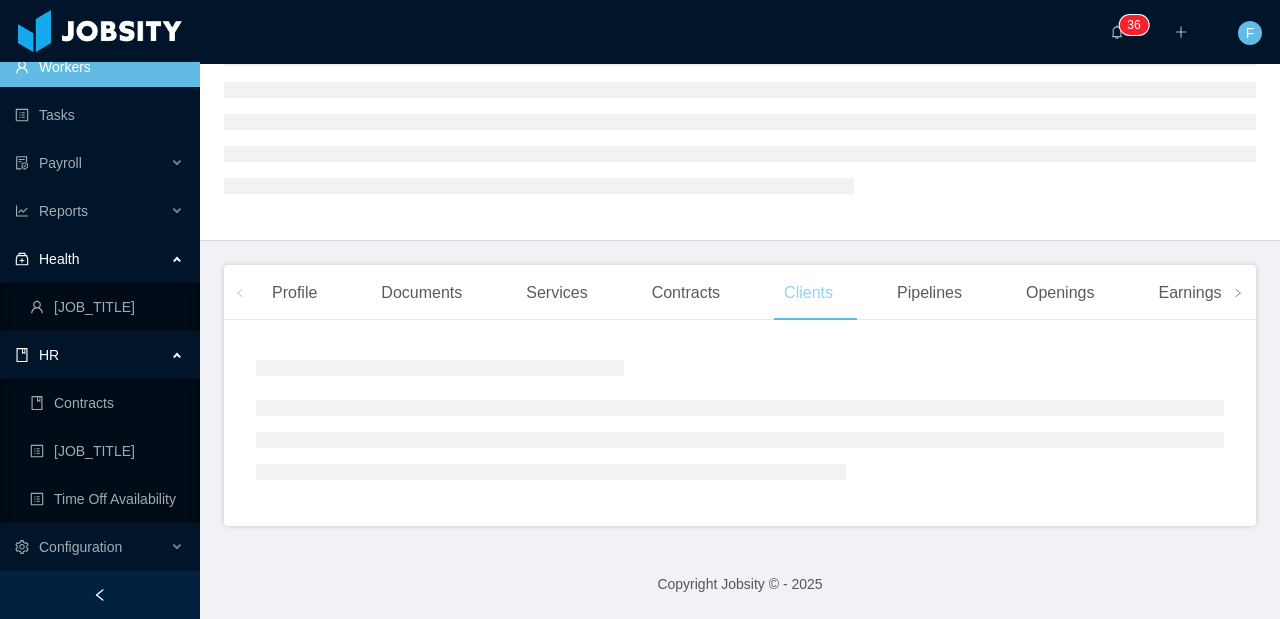 scroll, scrollTop: 260, scrollLeft: 0, axis: vertical 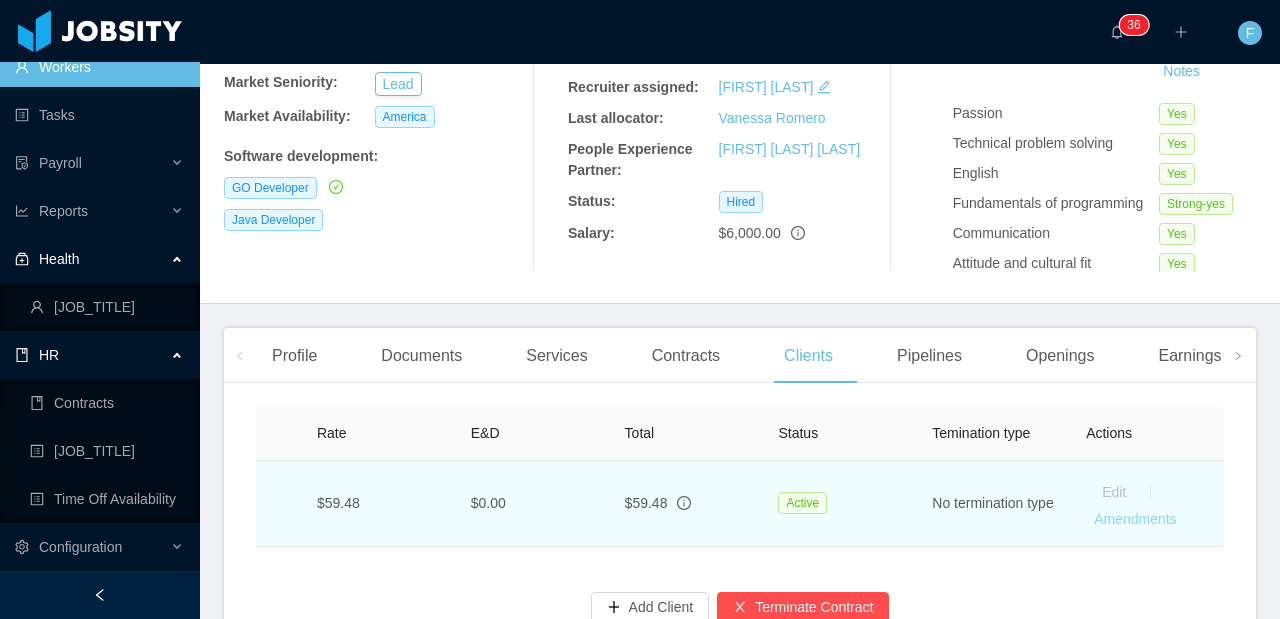 click on "Amendments" at bounding box center (1135, 519) 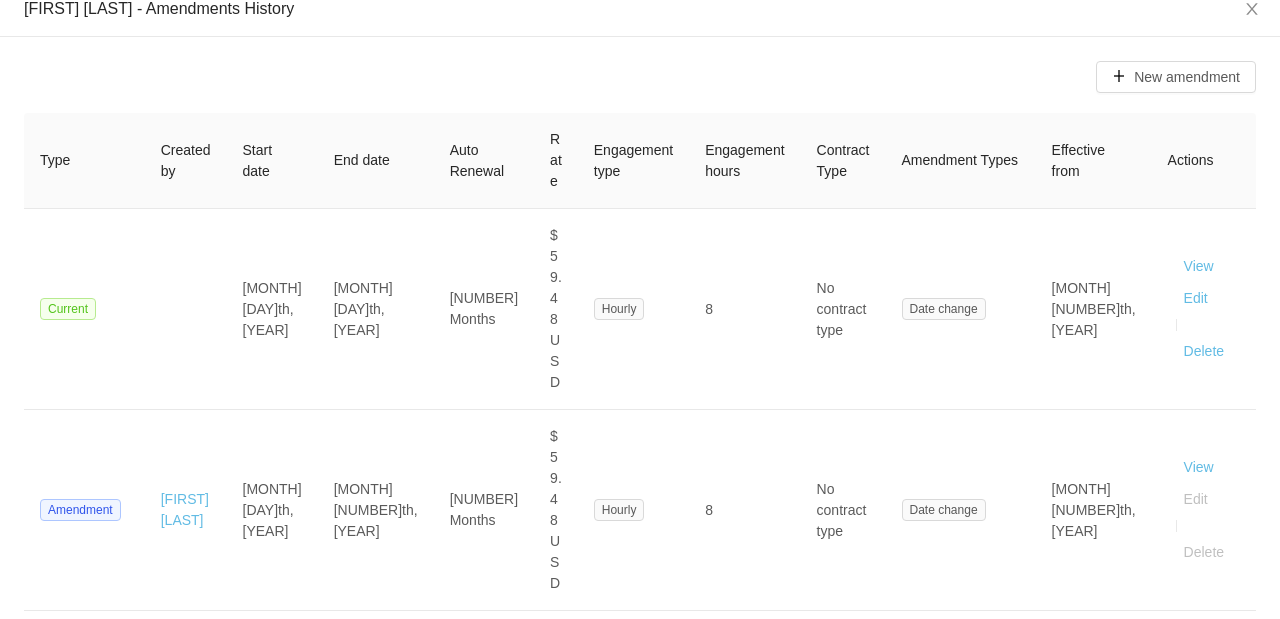 scroll, scrollTop: 106, scrollLeft: 0, axis: vertical 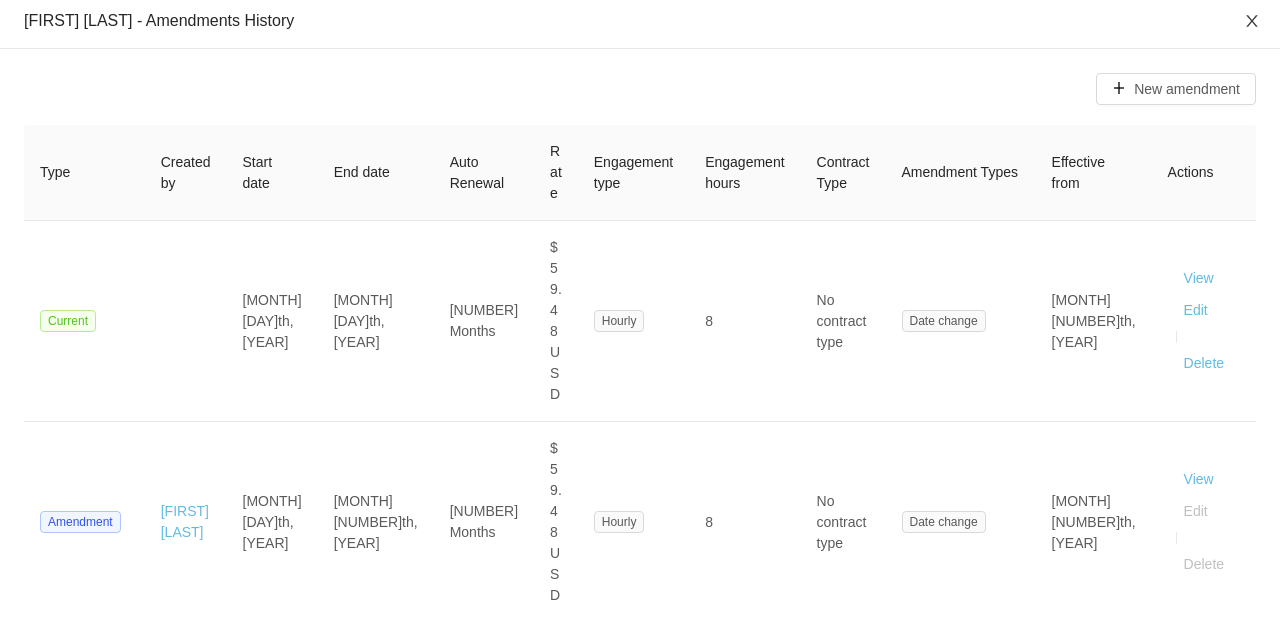 click at bounding box center [1252, 22] 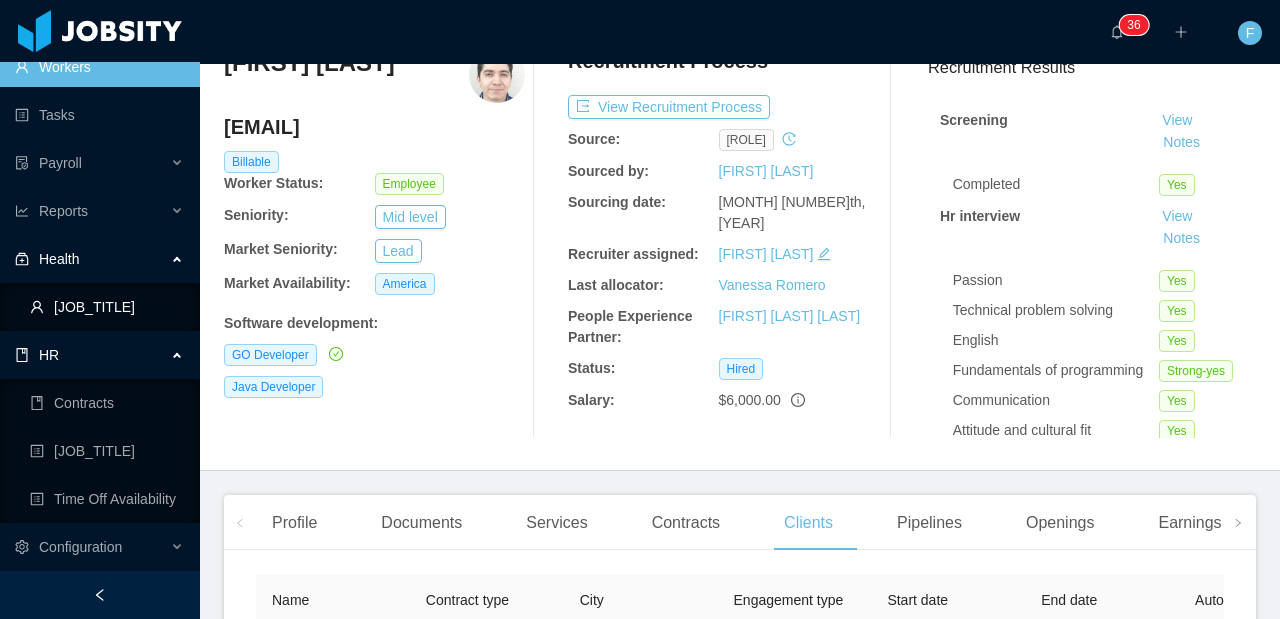 scroll, scrollTop: 0, scrollLeft: 0, axis: both 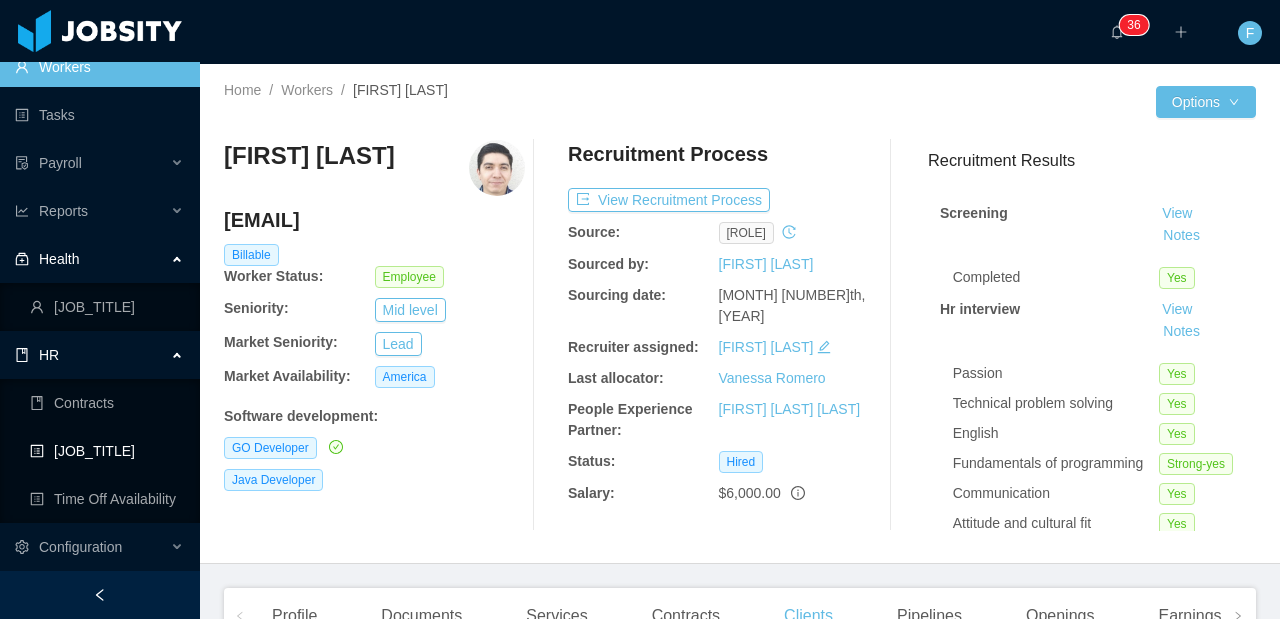 click on "[JOB_TITLE]" at bounding box center [107, 451] 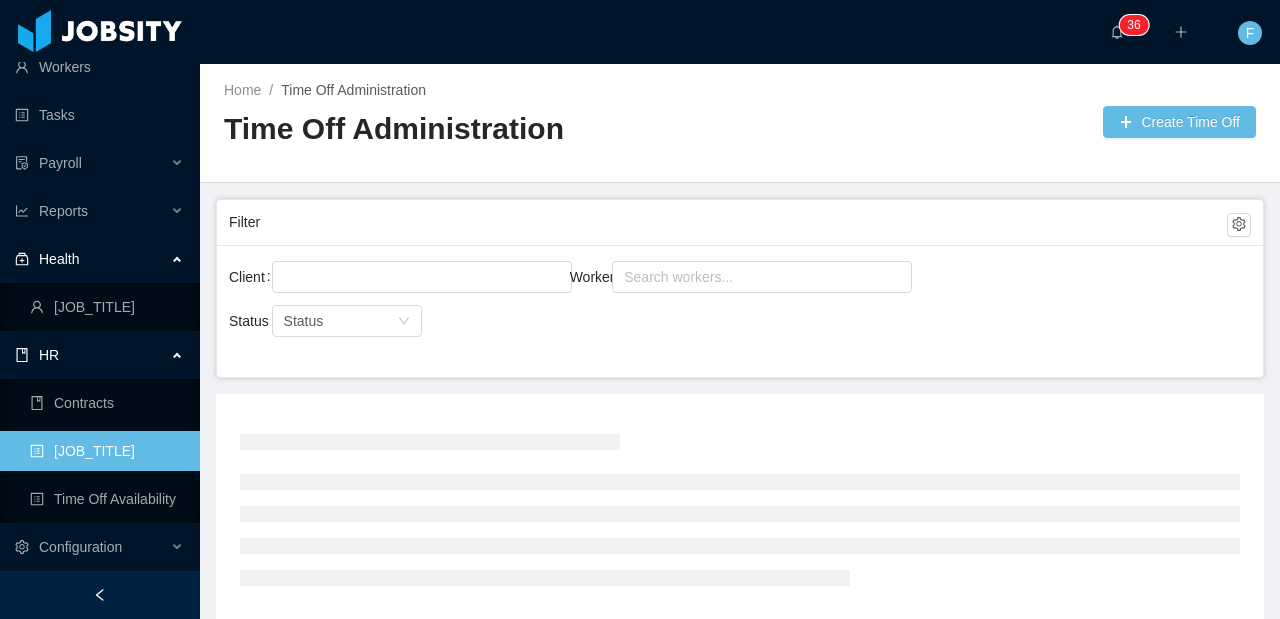 click on "Search workers..." at bounding box center [683, 277] 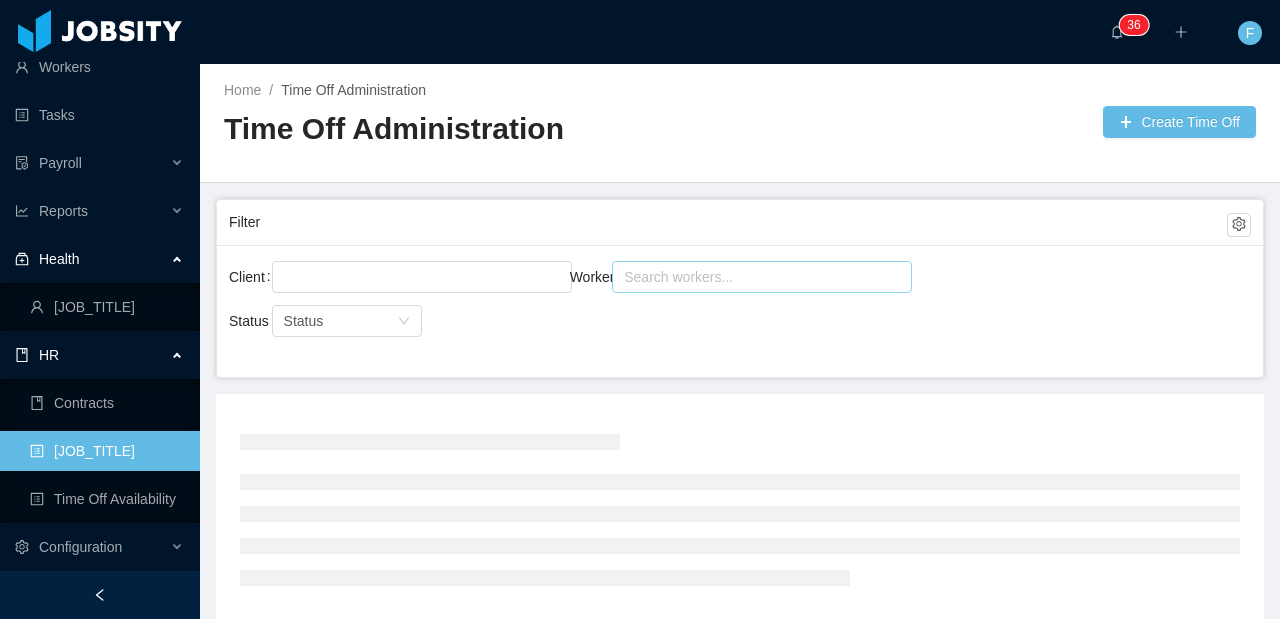 click on "Search workers..." at bounding box center [754, 277] 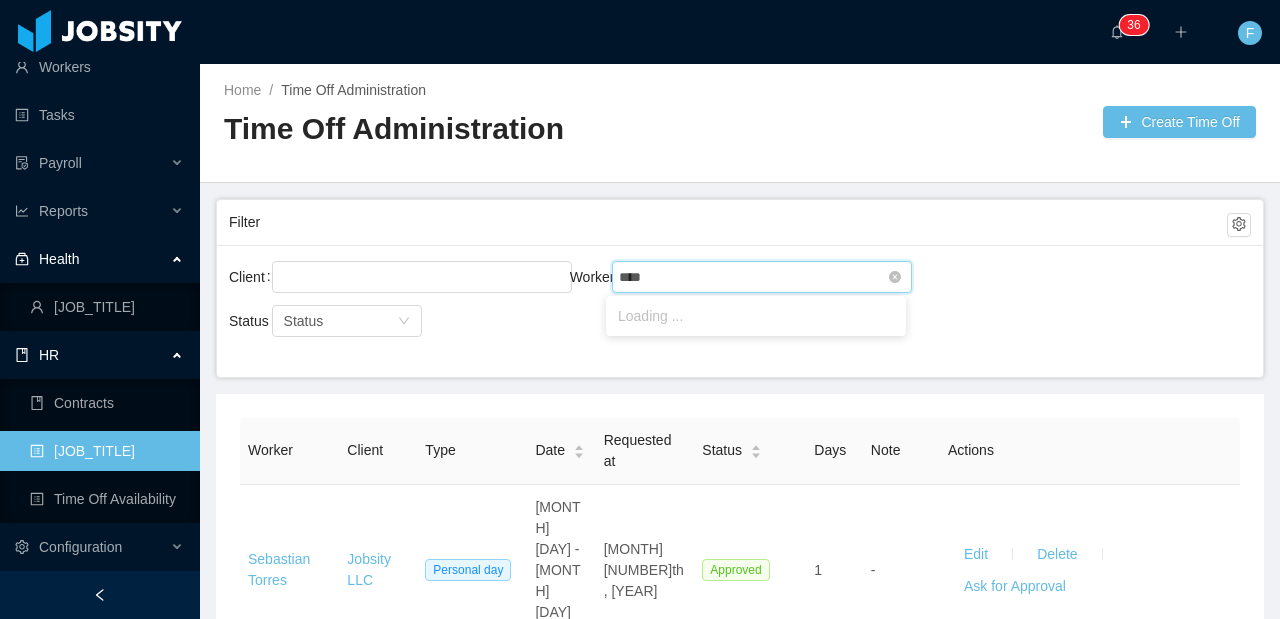 type on "*****" 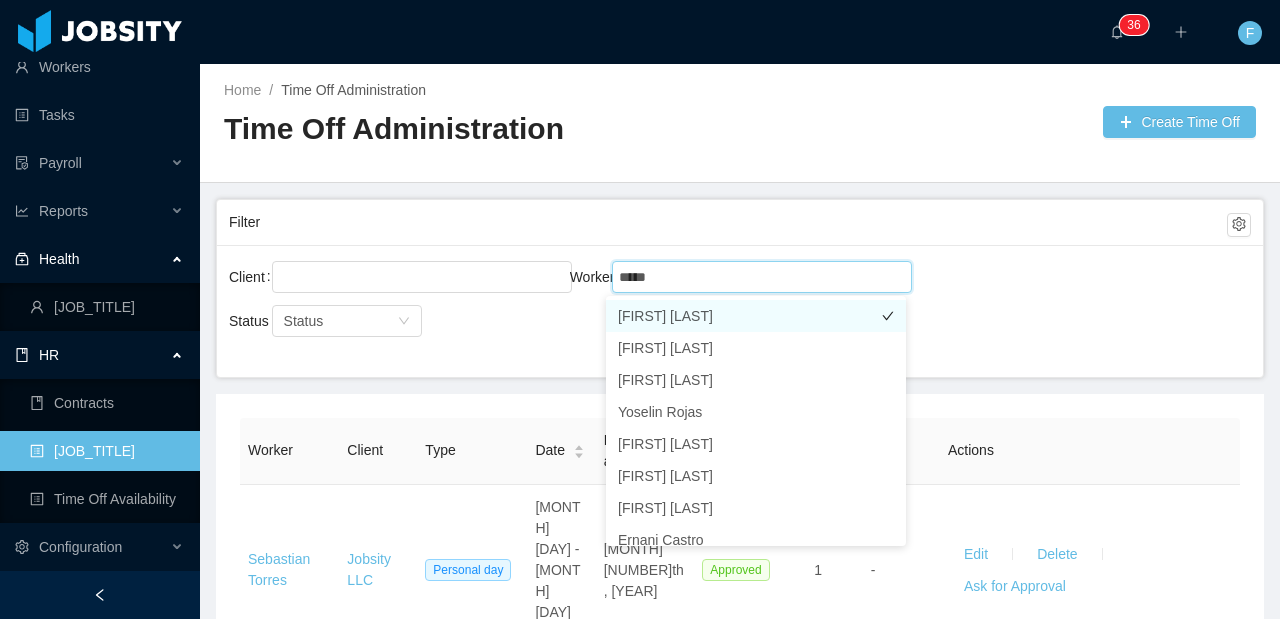 click on "[FIRST] [LAST]" at bounding box center (756, 316) 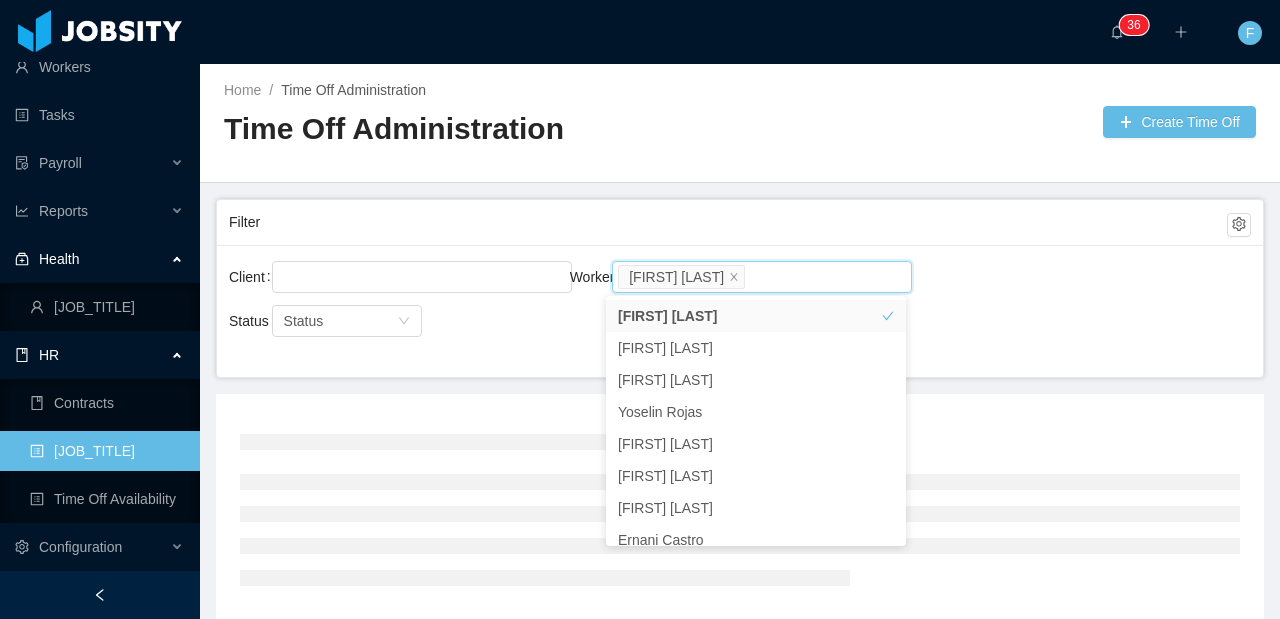 click on "Client Worker Search workers... [FIRST] [LAST]" at bounding box center [740, 289] 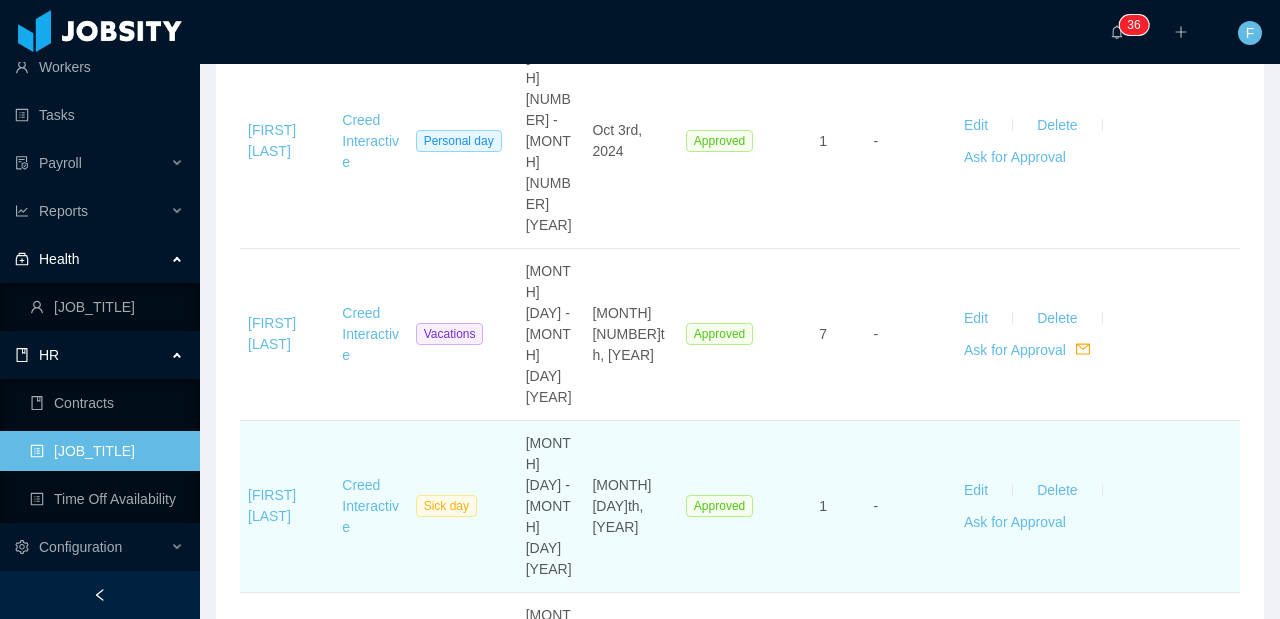 scroll, scrollTop: 872, scrollLeft: 0, axis: vertical 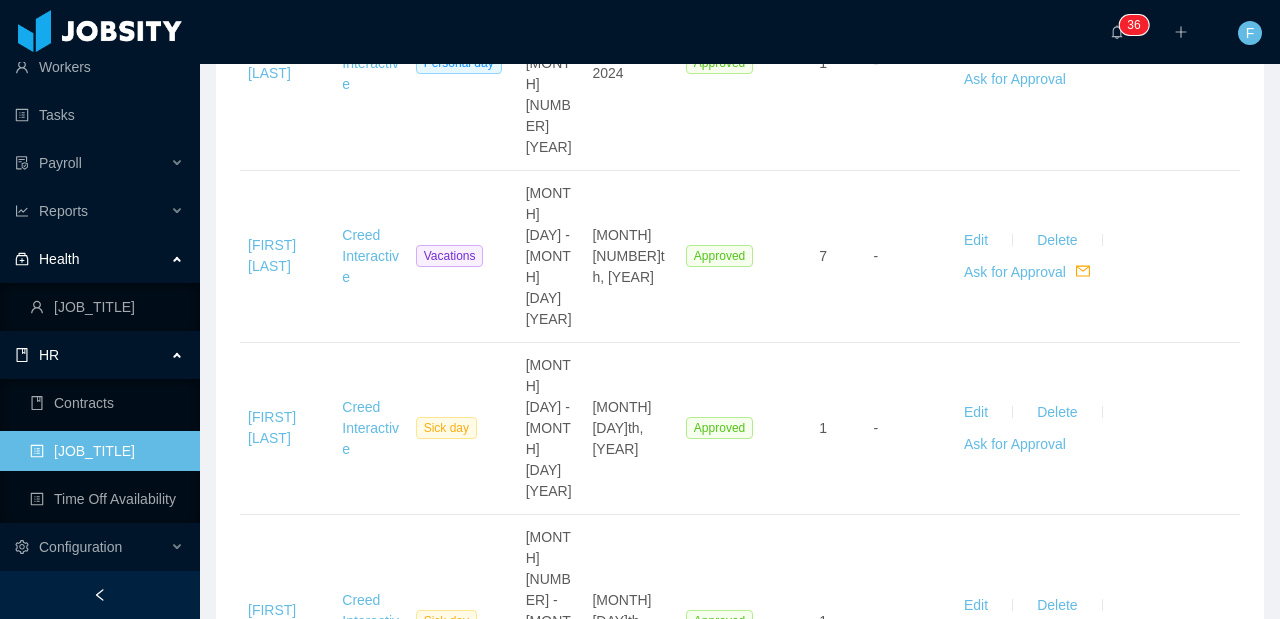 drag, startPoint x: 532, startPoint y: 213, endPoint x: 566, endPoint y: 283, distance: 77.820305 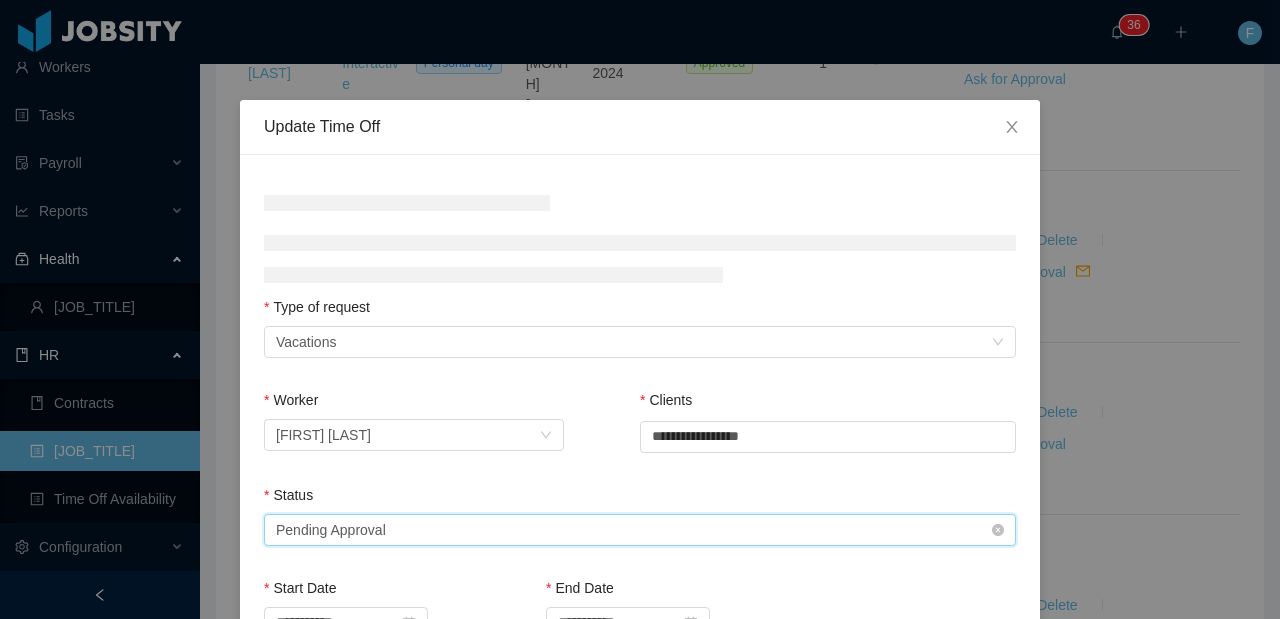 click on "Select status Pending Approval" at bounding box center [633, 530] 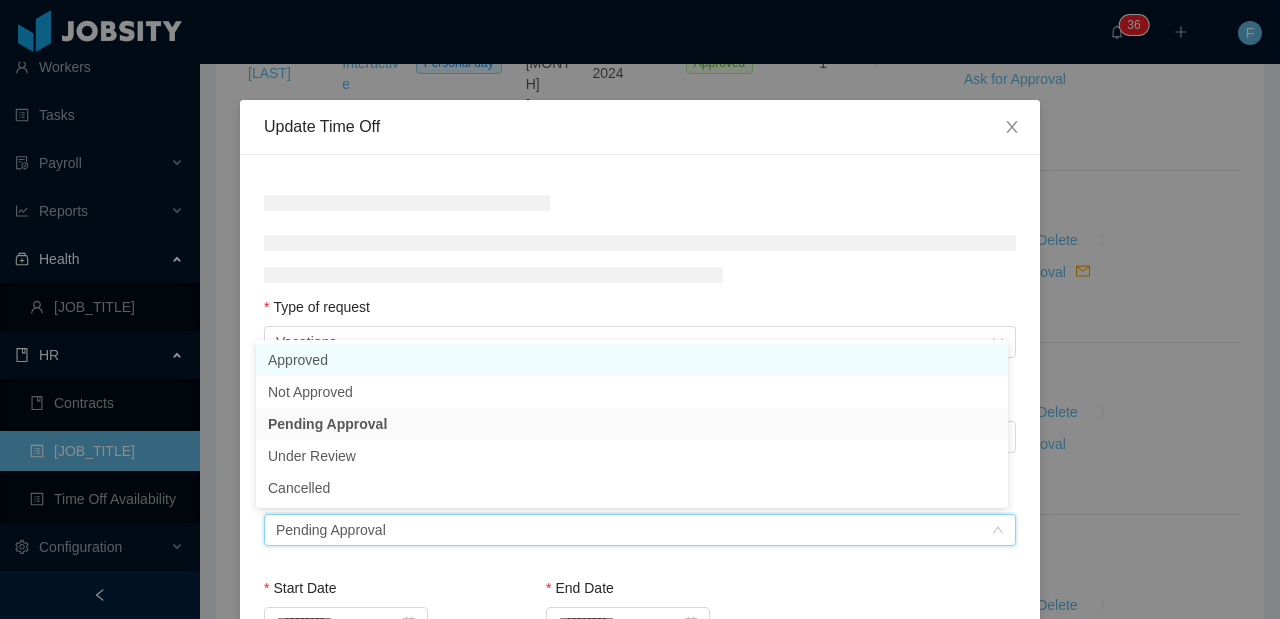 click on "Approved" at bounding box center [632, 360] 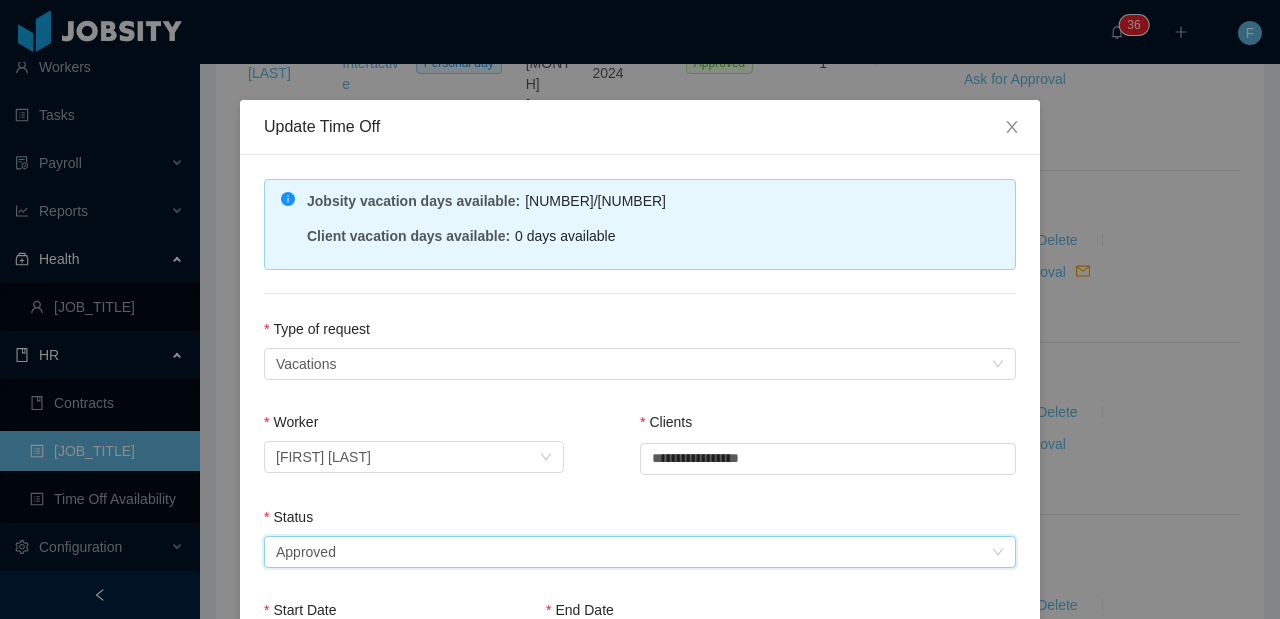 click on "**********" at bounding box center (640, 604) 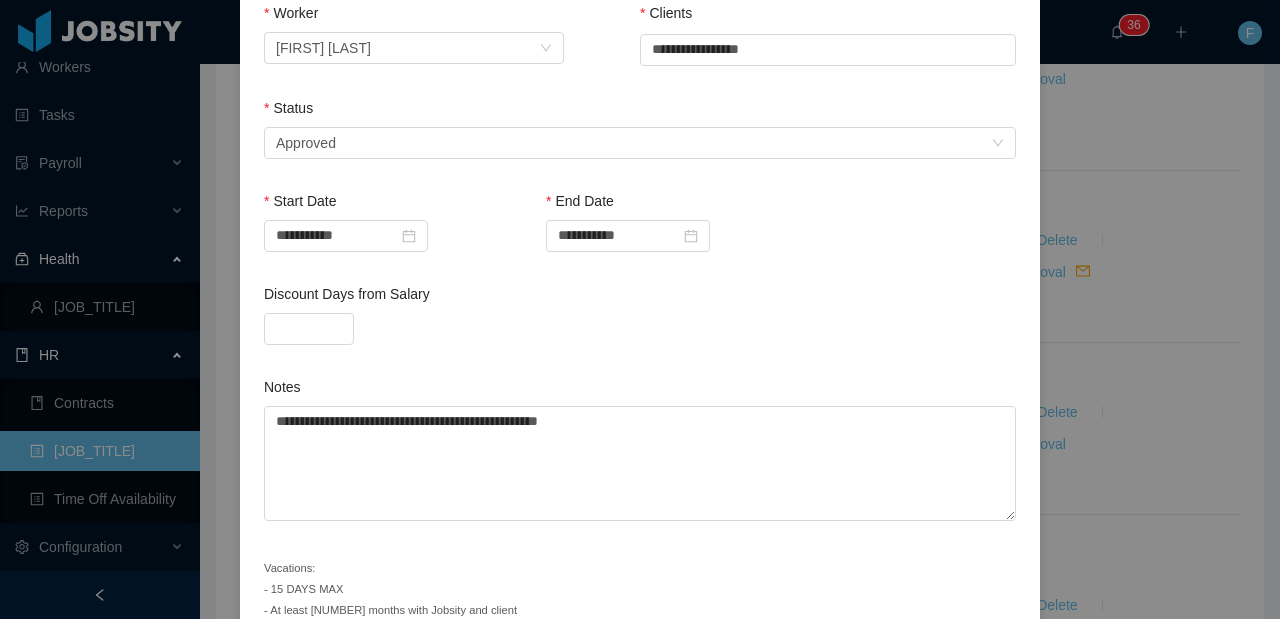 scroll, scrollTop: 509, scrollLeft: 0, axis: vertical 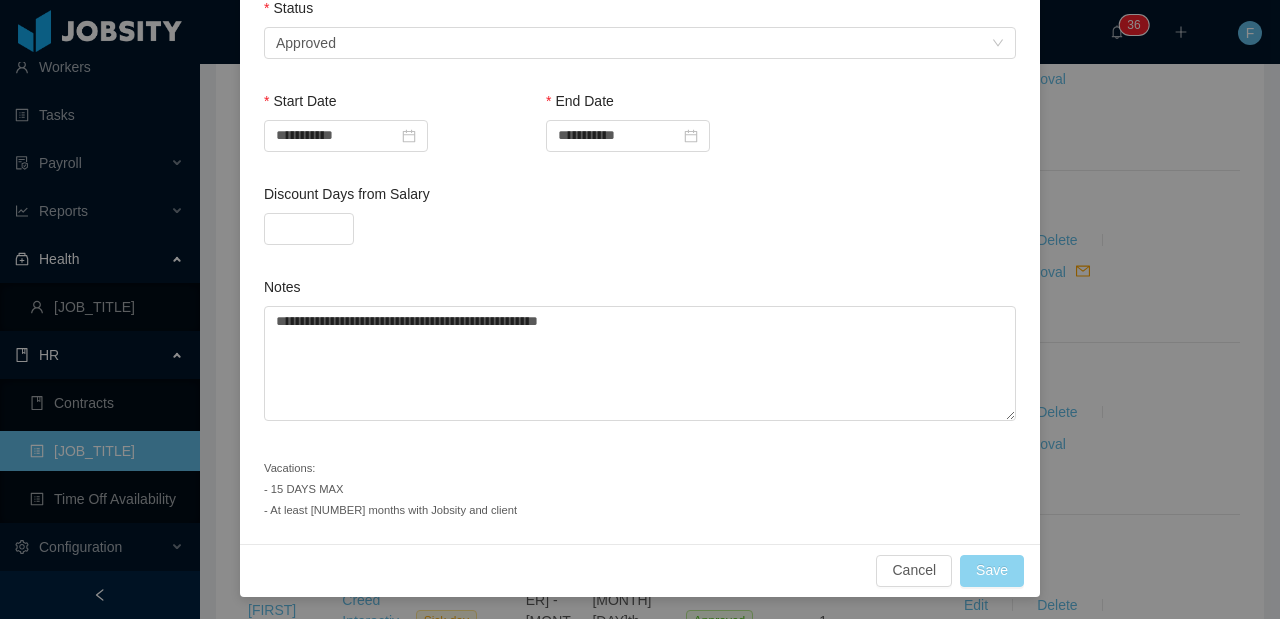 click on "Save" at bounding box center (992, 571) 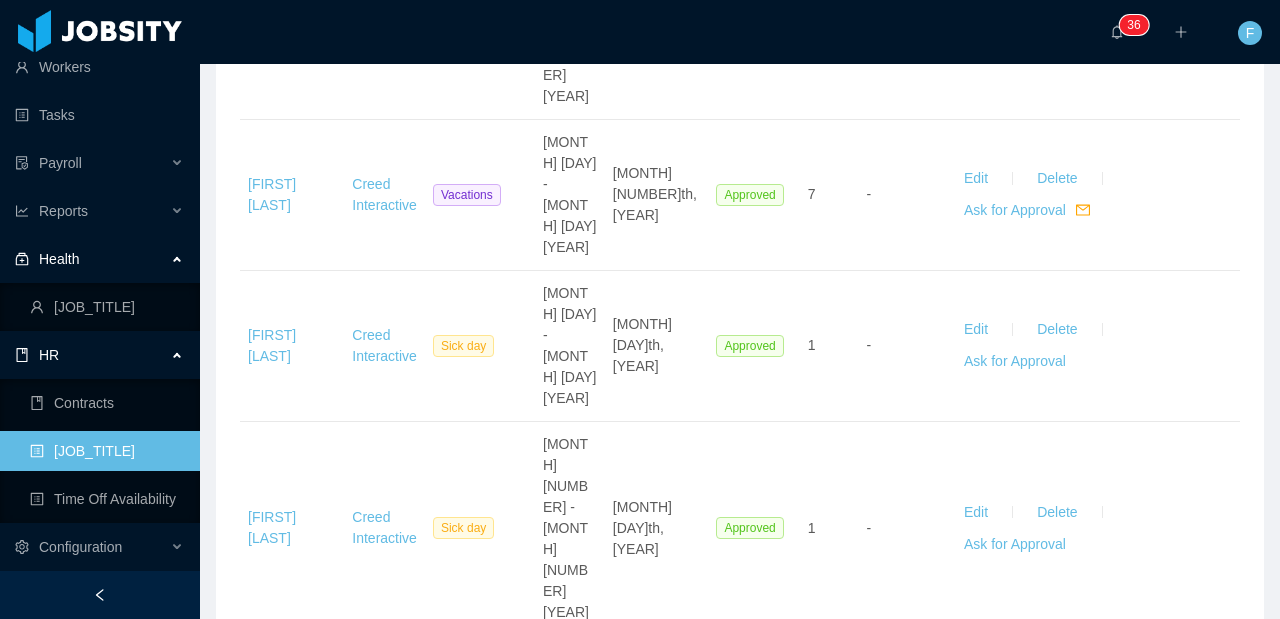 scroll, scrollTop: 842, scrollLeft: 0, axis: vertical 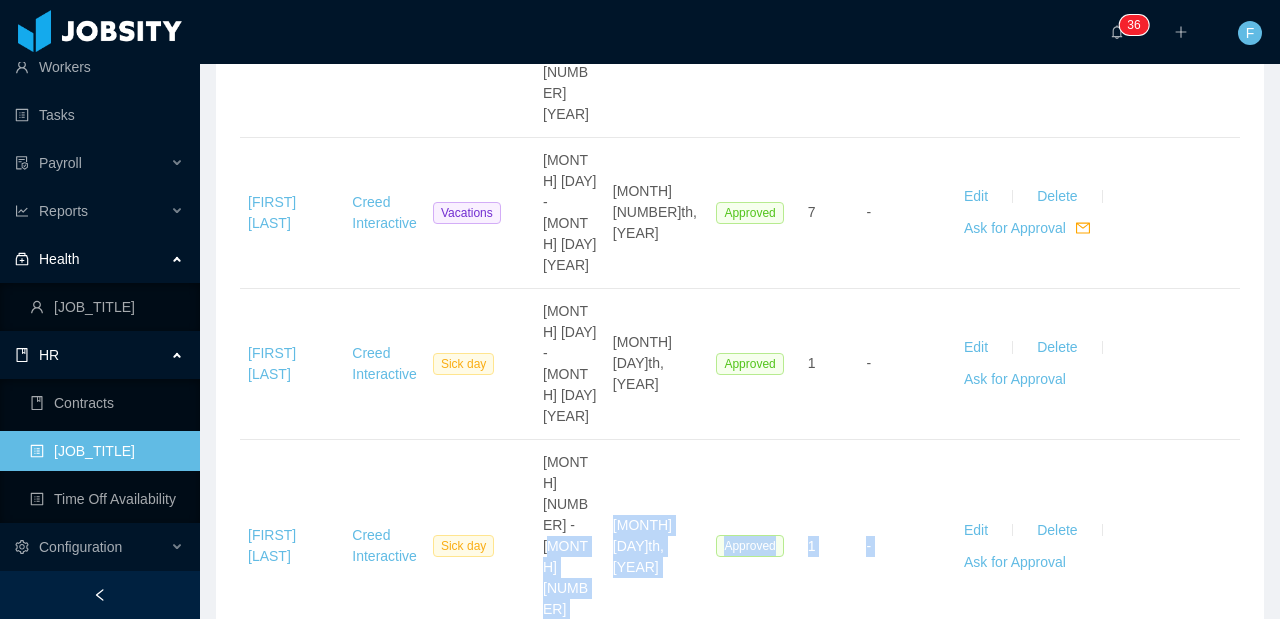 drag, startPoint x: 542, startPoint y: 207, endPoint x: 673, endPoint y: 310, distance: 166.64333 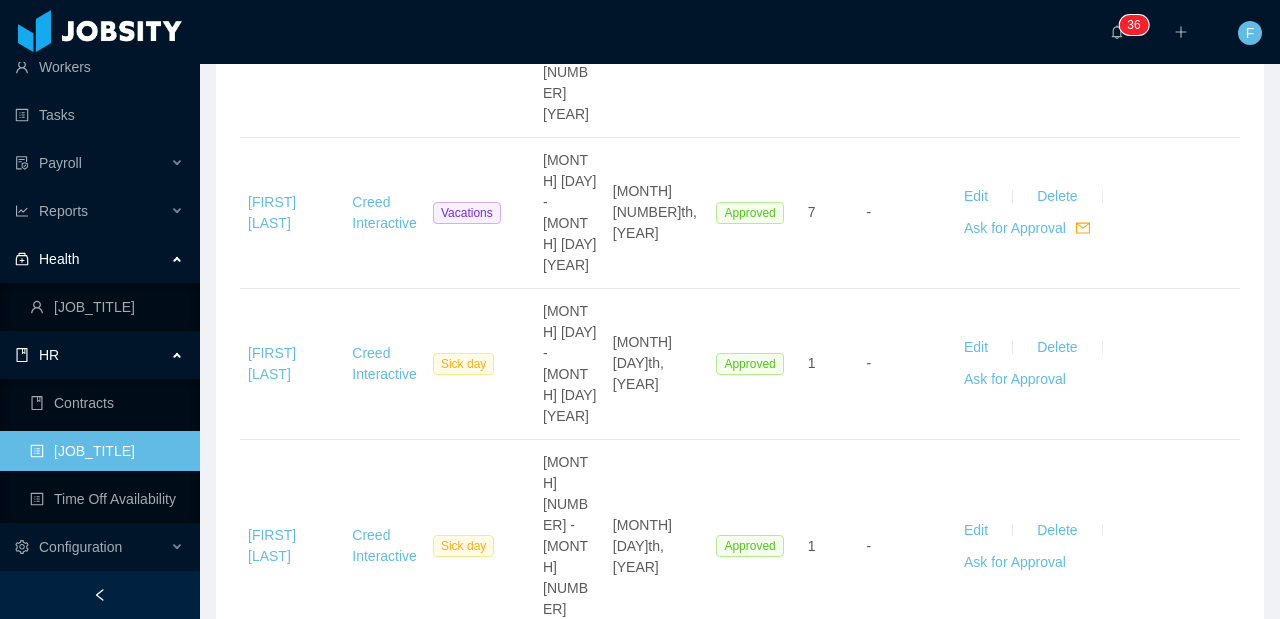 drag, startPoint x: 696, startPoint y: 288, endPoint x: 742, endPoint y: 279, distance: 46.872166 